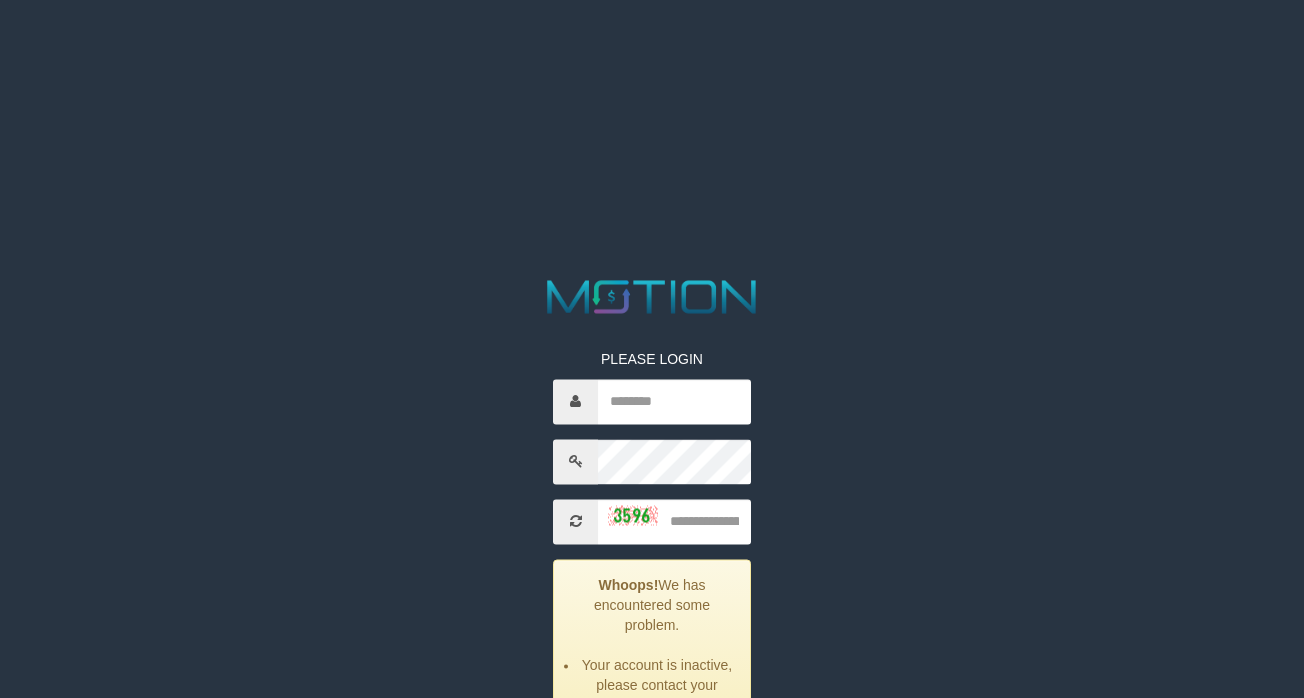 scroll, scrollTop: 0, scrollLeft: 0, axis: both 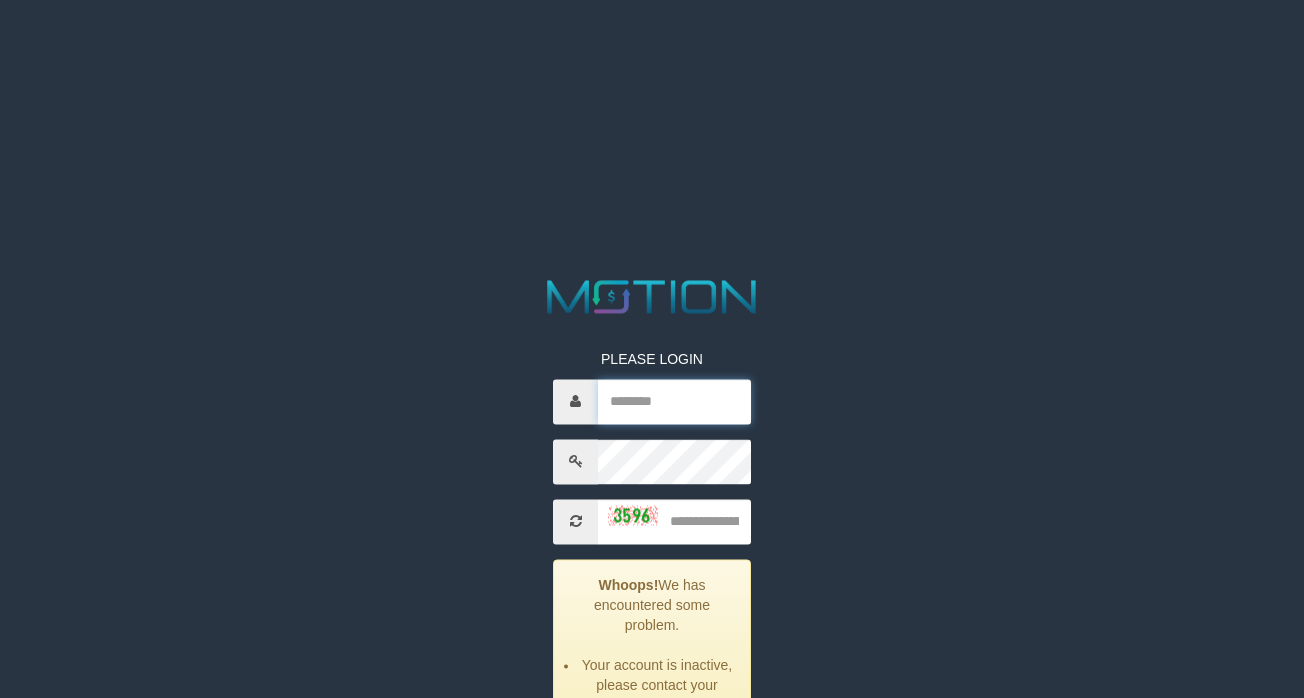click at bounding box center (674, 401) 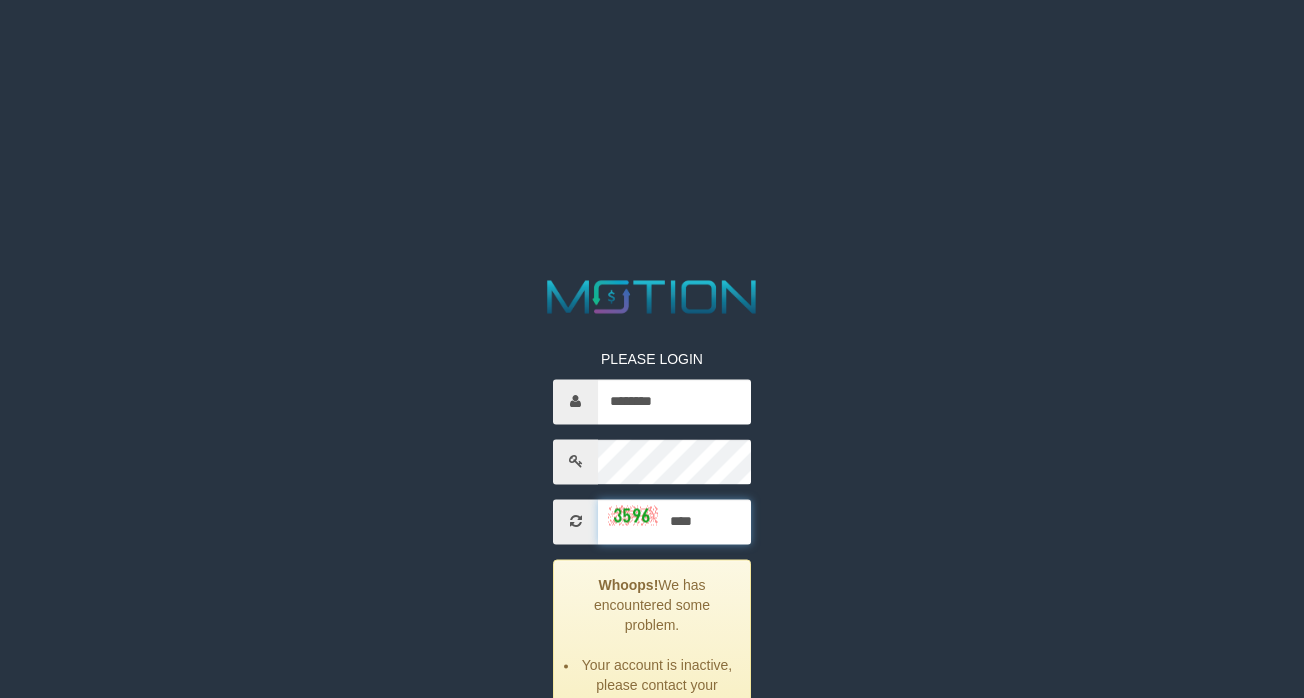 type on "****" 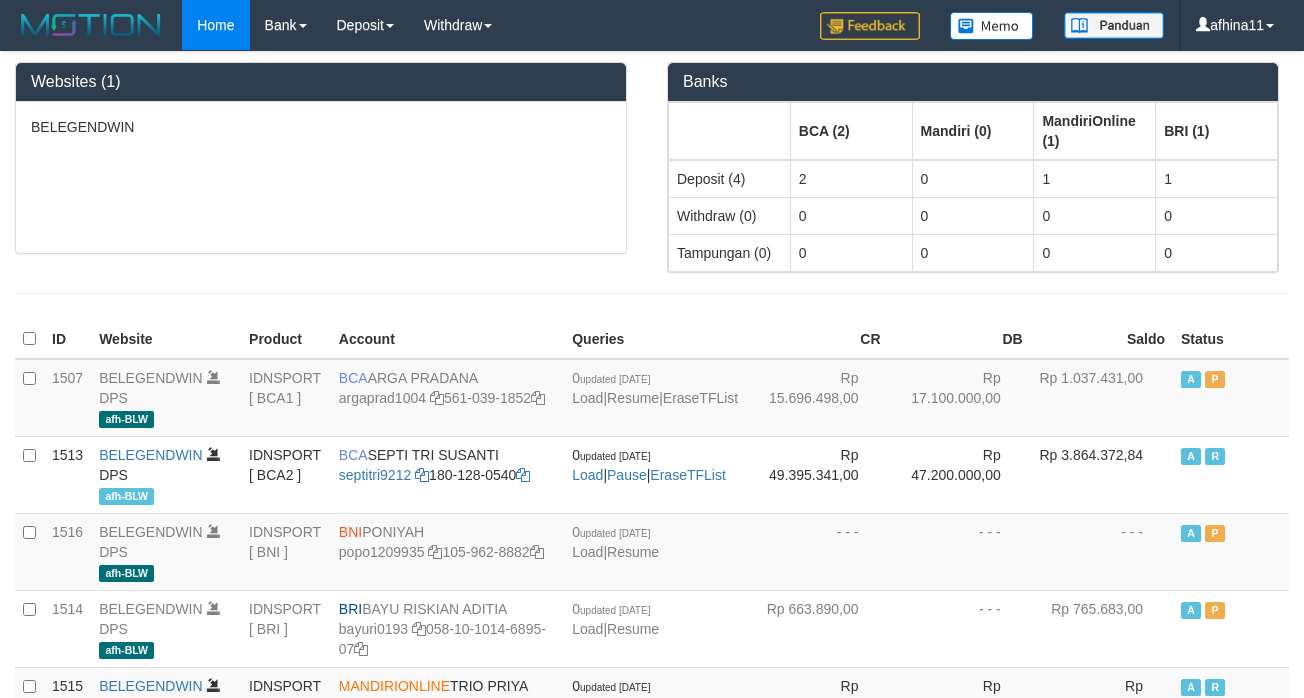 scroll, scrollTop: 0, scrollLeft: 0, axis: both 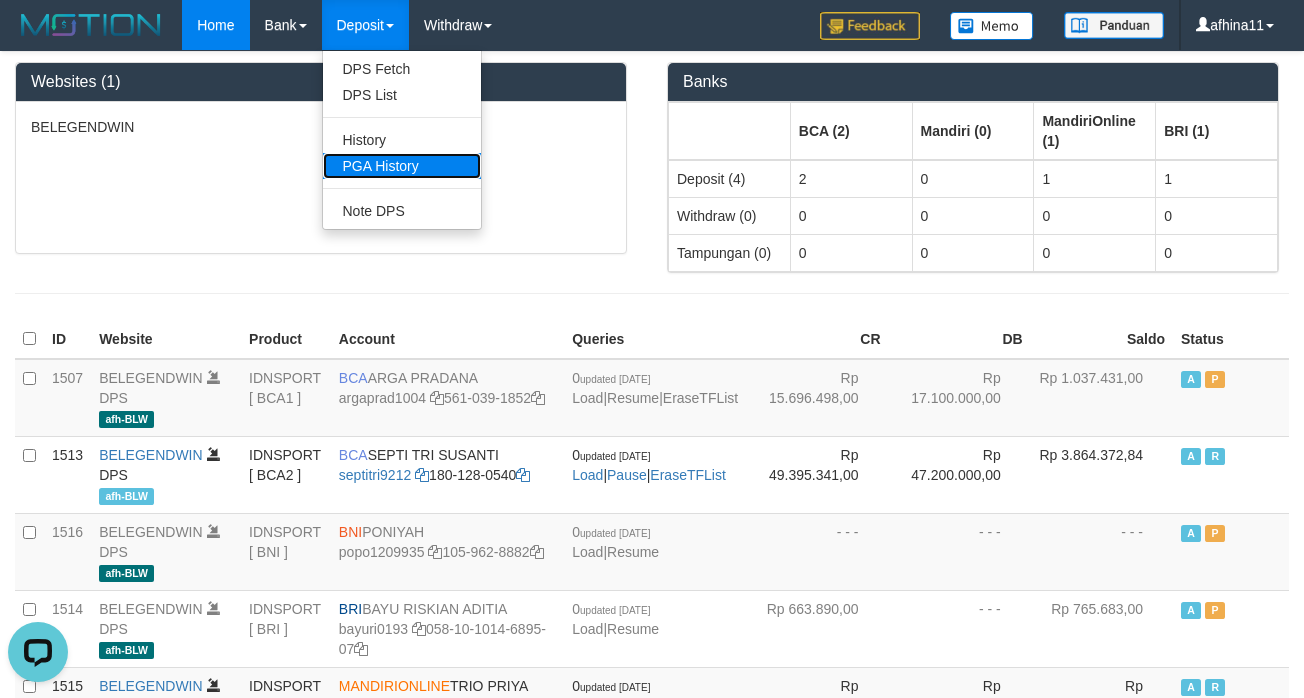 click on "PGA History" at bounding box center (402, 166) 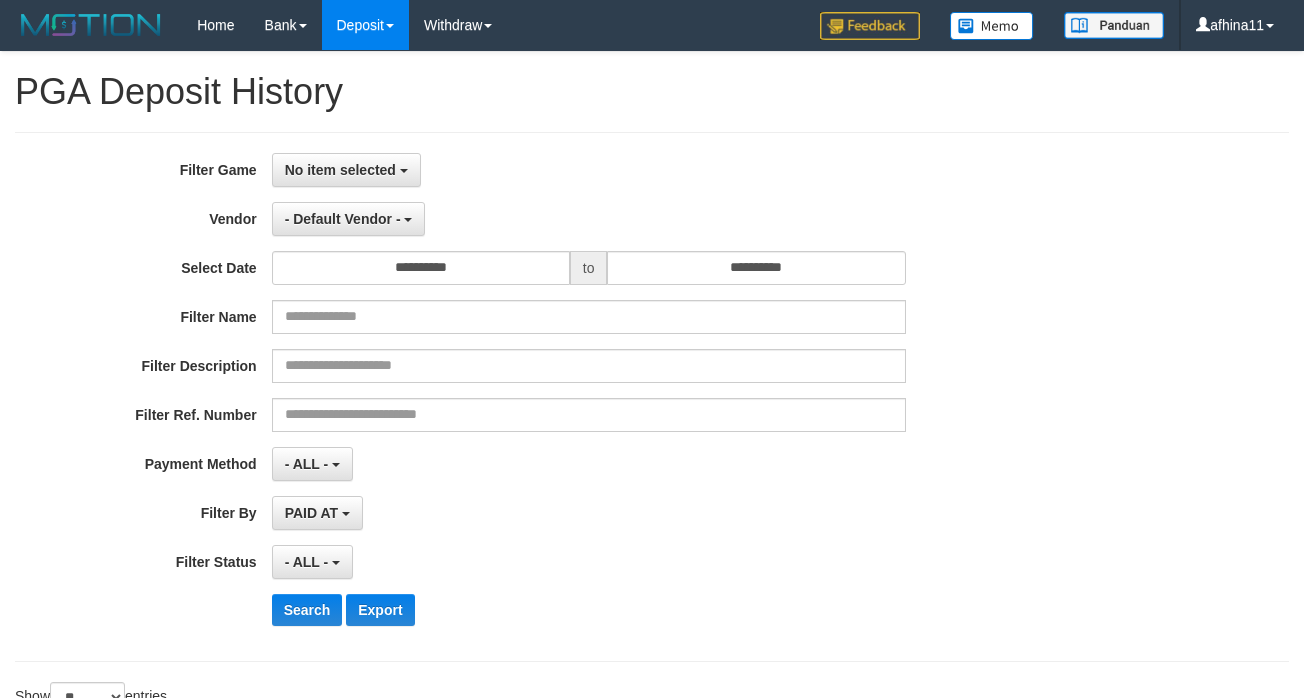 select 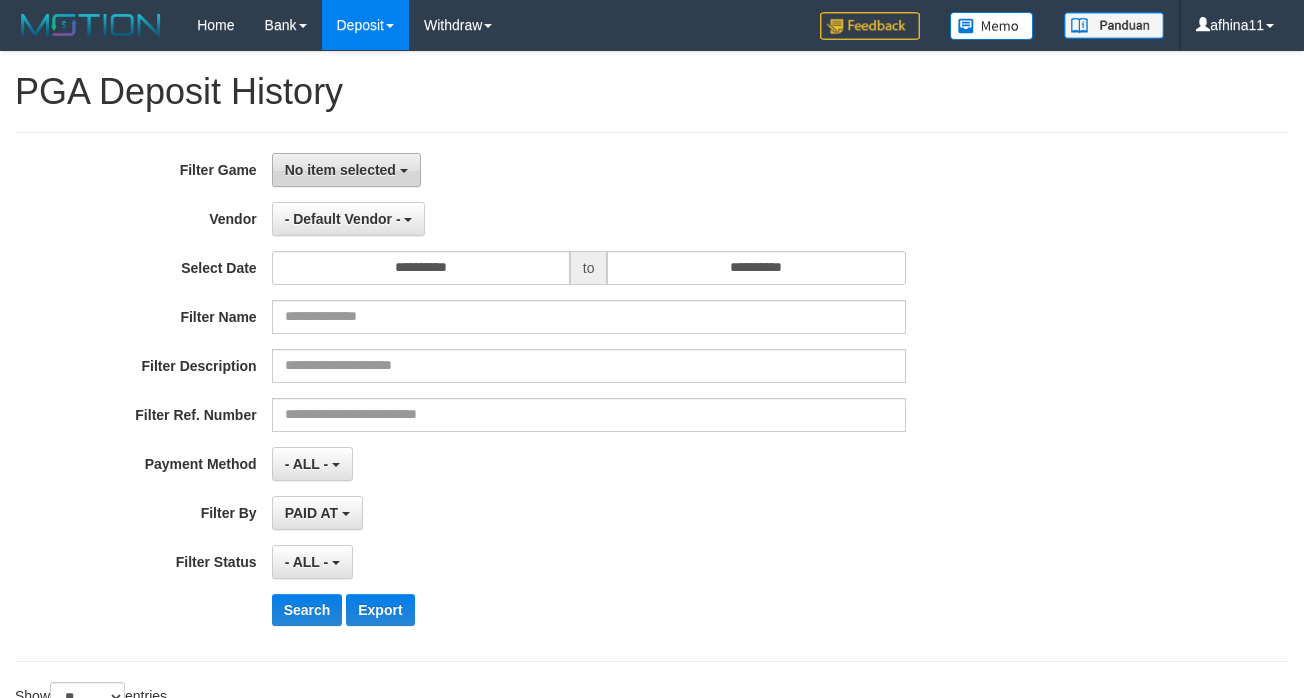 click on "No item selected" at bounding box center [340, 170] 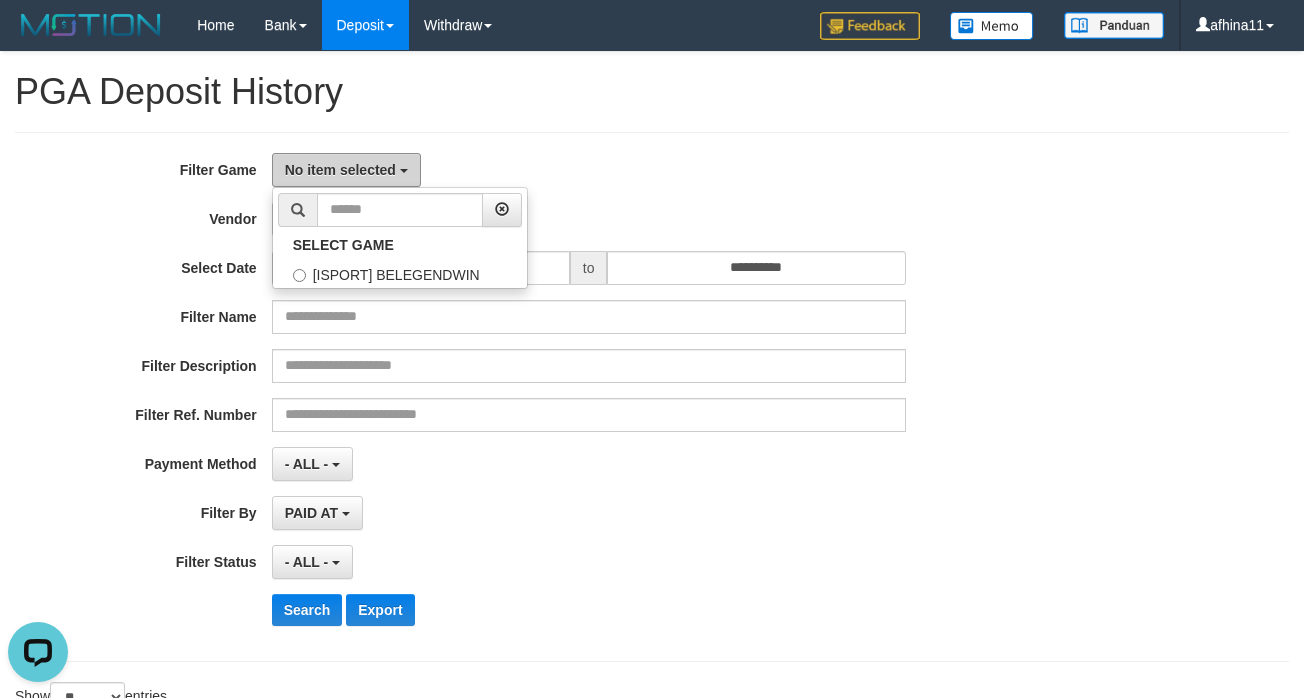 scroll, scrollTop: 0, scrollLeft: 0, axis: both 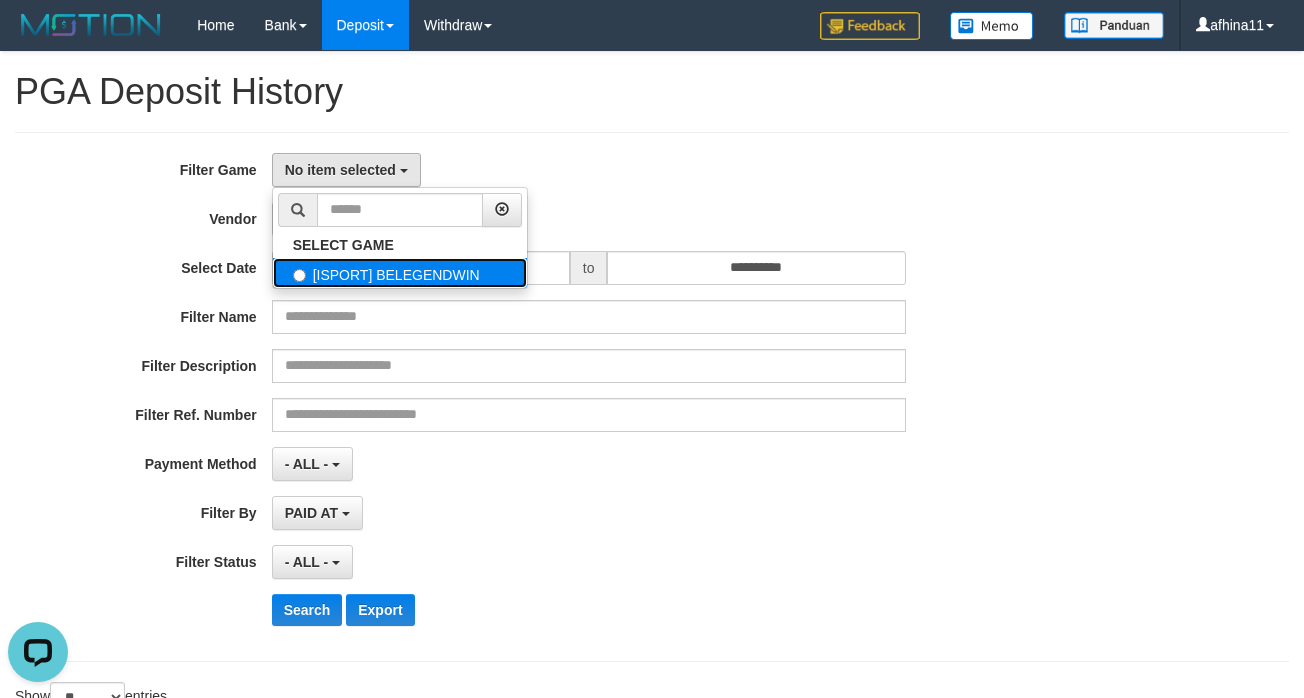 click on "[ISPORT] BELEGENDWIN" at bounding box center (400, 273) 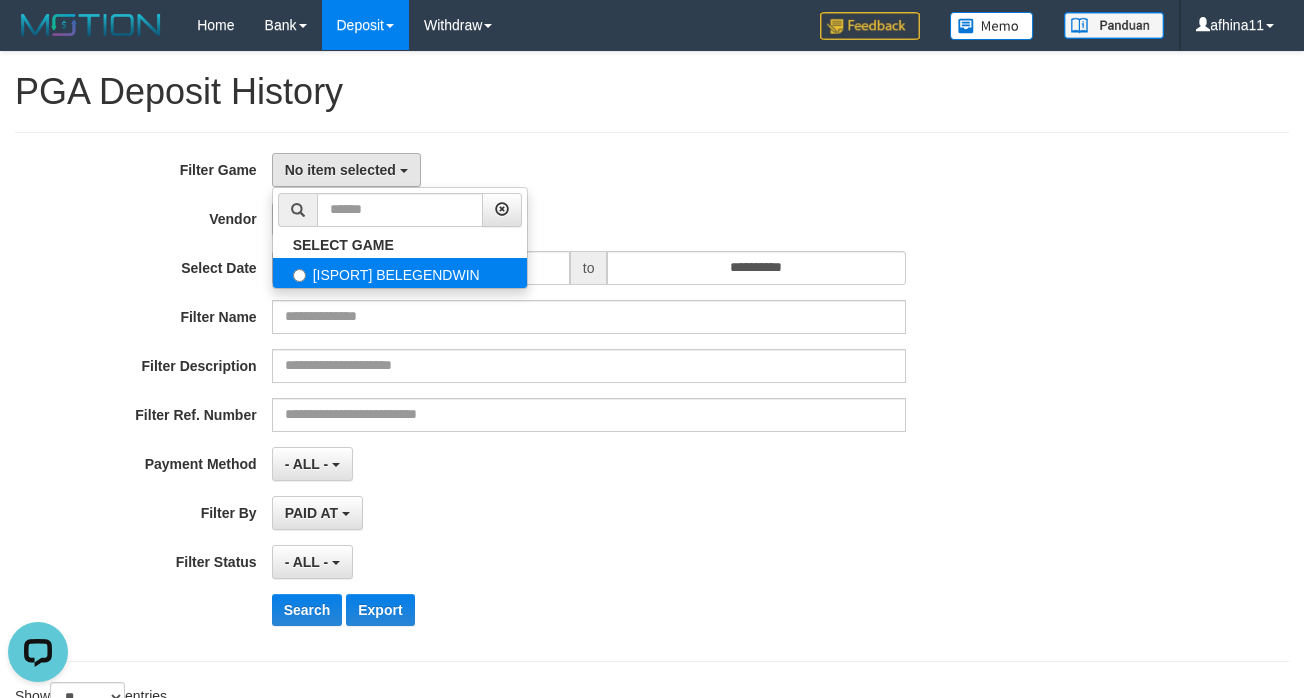 select on "***" 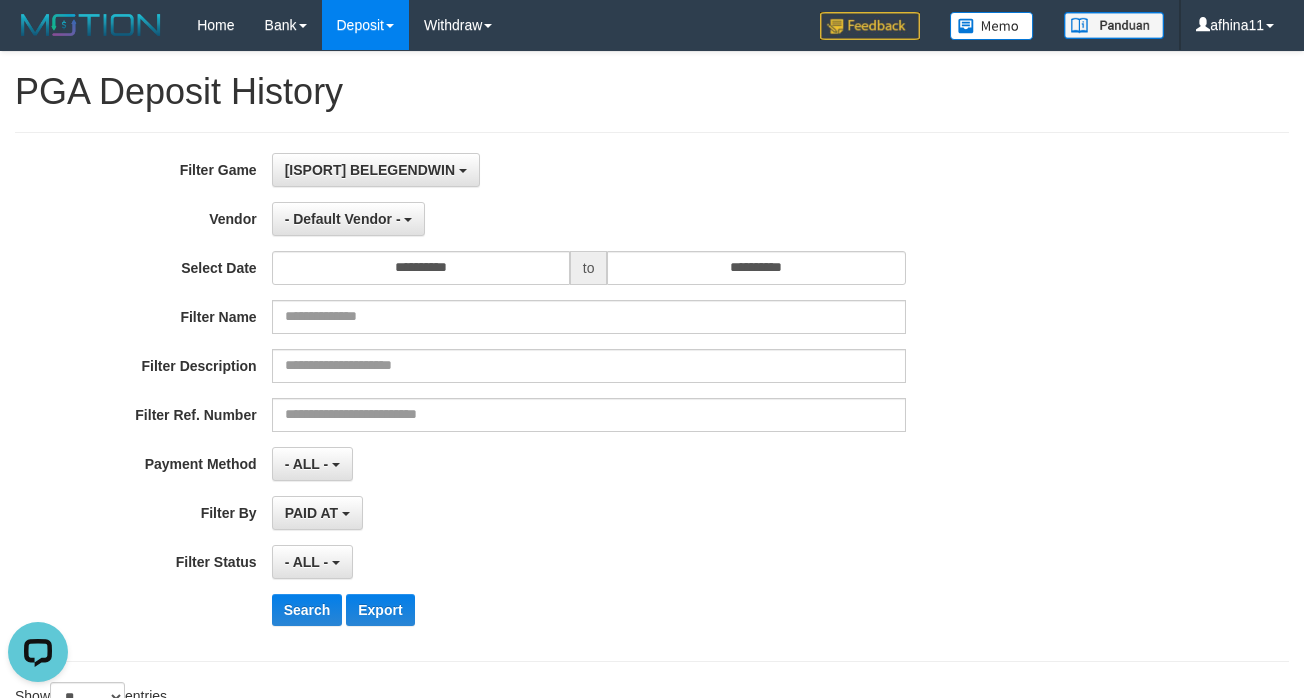 scroll, scrollTop: 17, scrollLeft: 0, axis: vertical 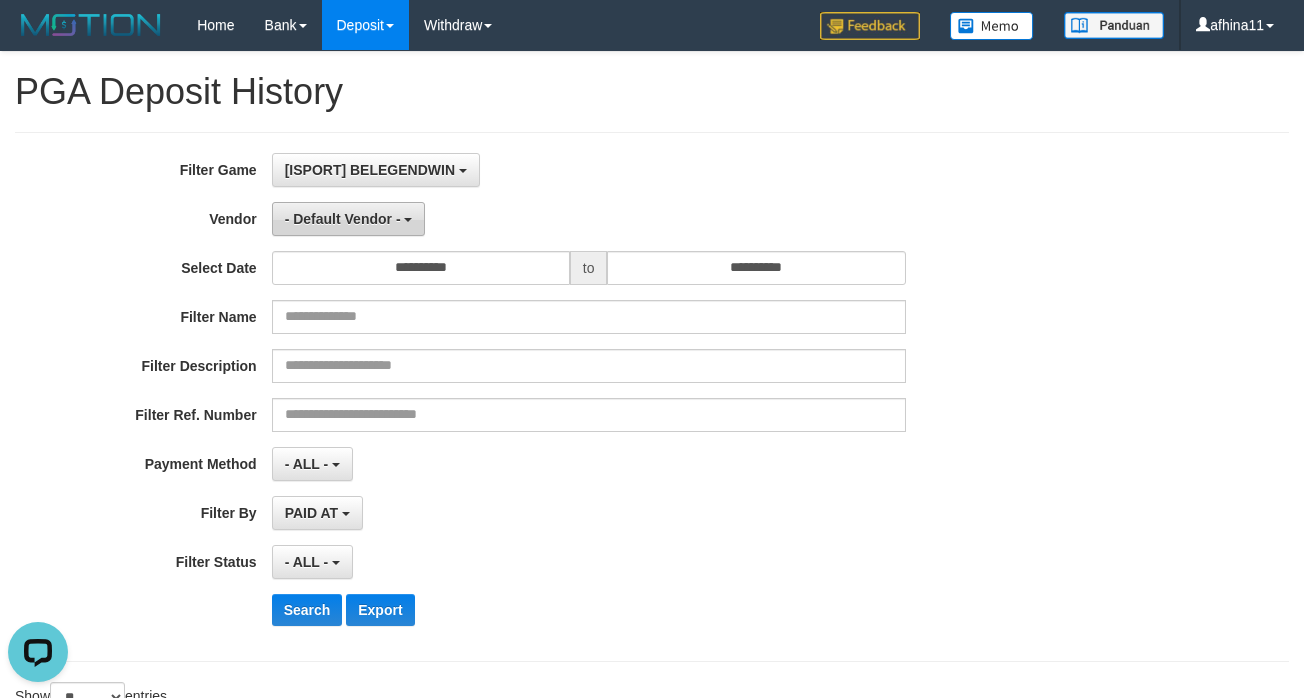 click on "- Default Vendor -" at bounding box center [349, 219] 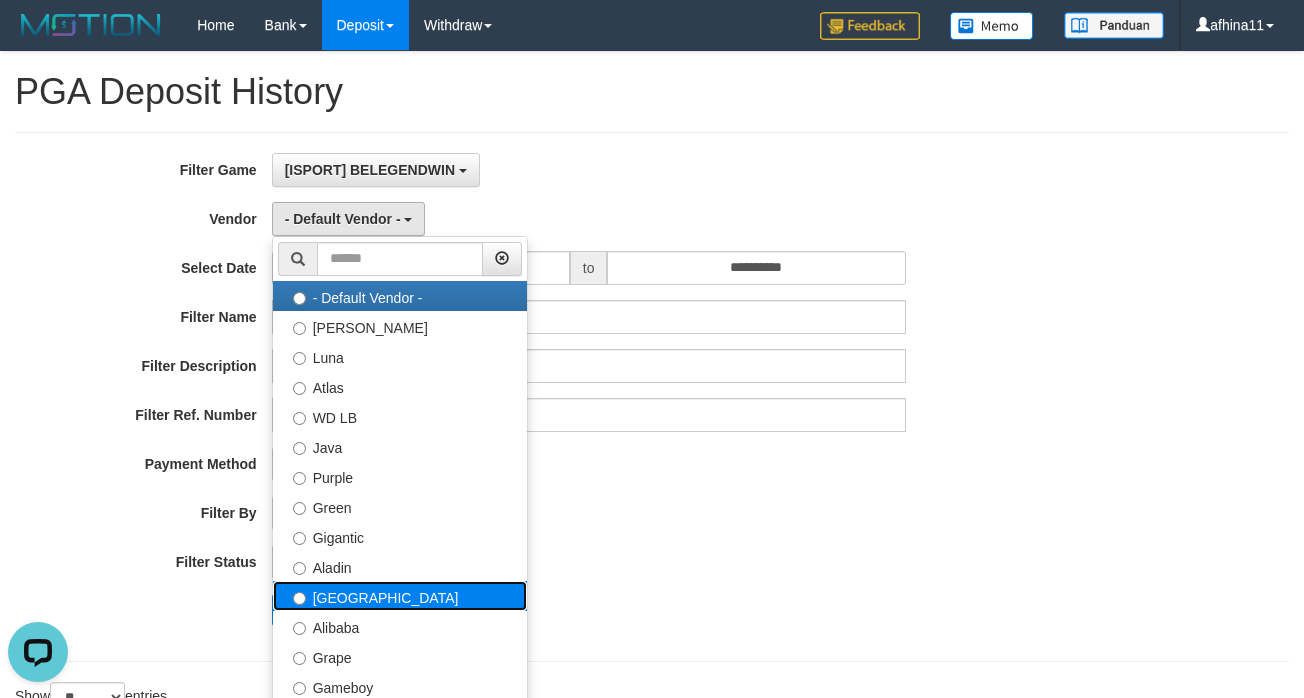 click on "[GEOGRAPHIC_DATA]" at bounding box center [400, 596] 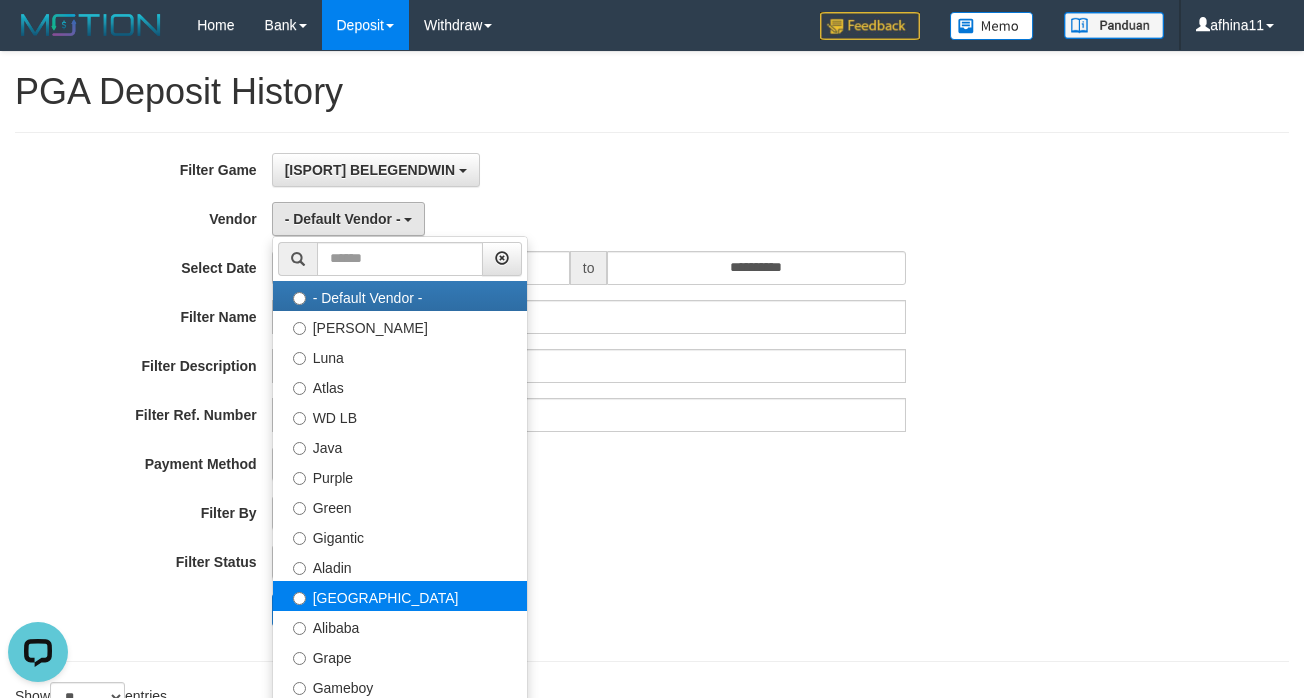 select on "**********" 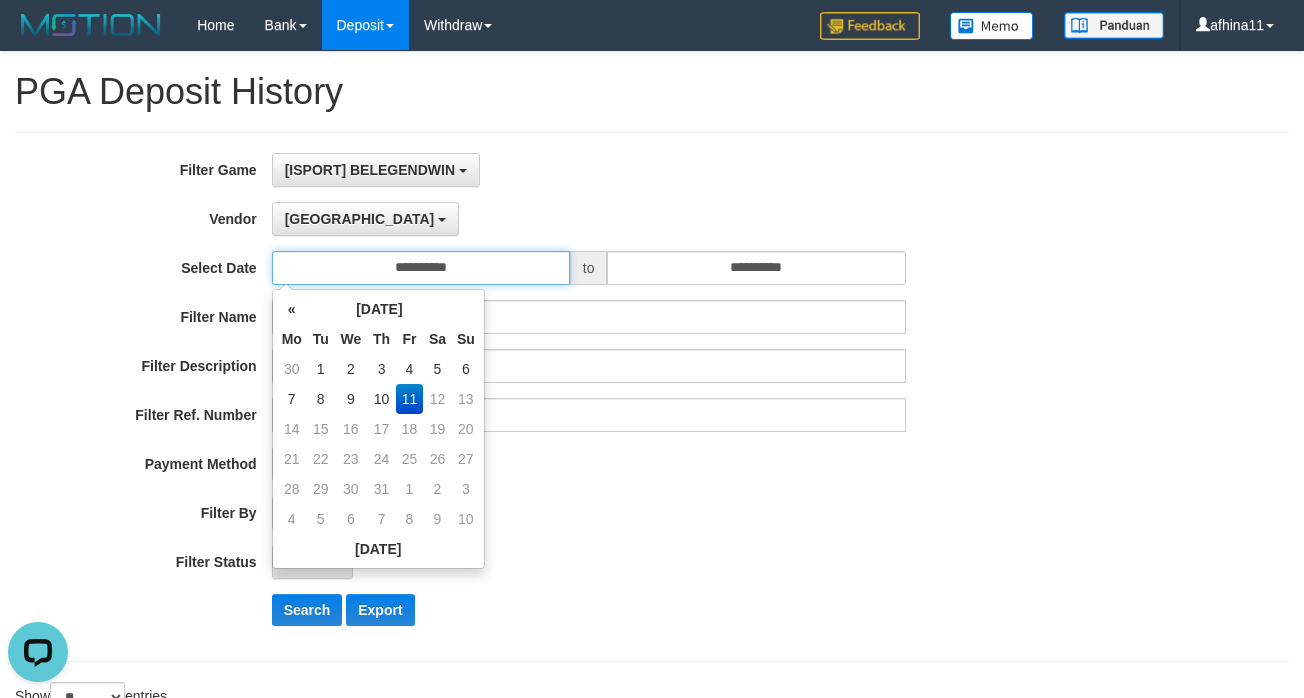 click on "**********" at bounding box center (421, 268) 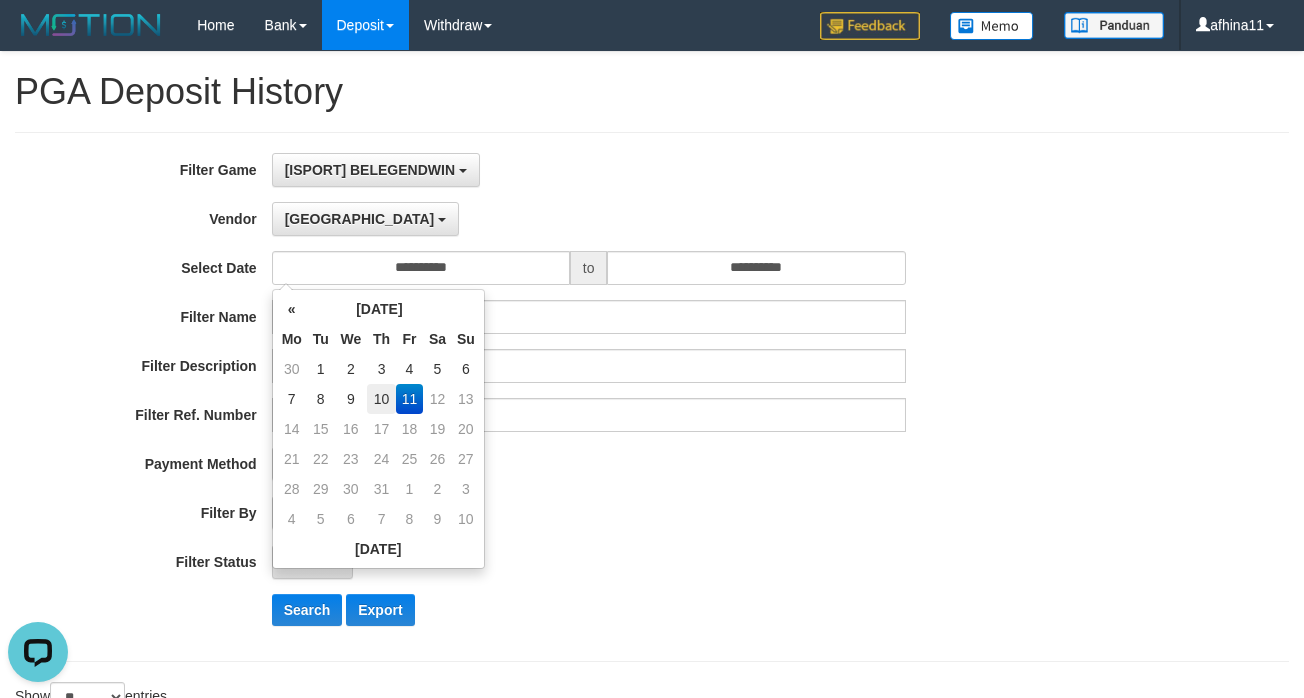 click on "10" at bounding box center [381, 399] 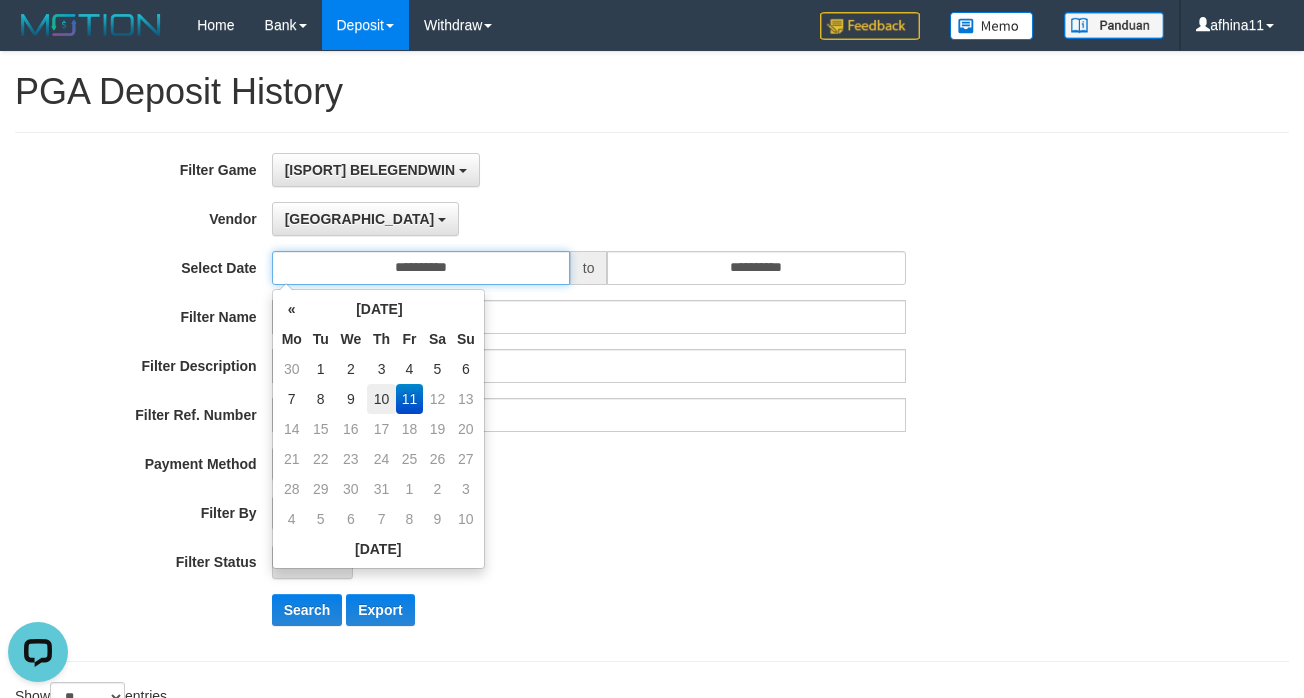 type on "**********" 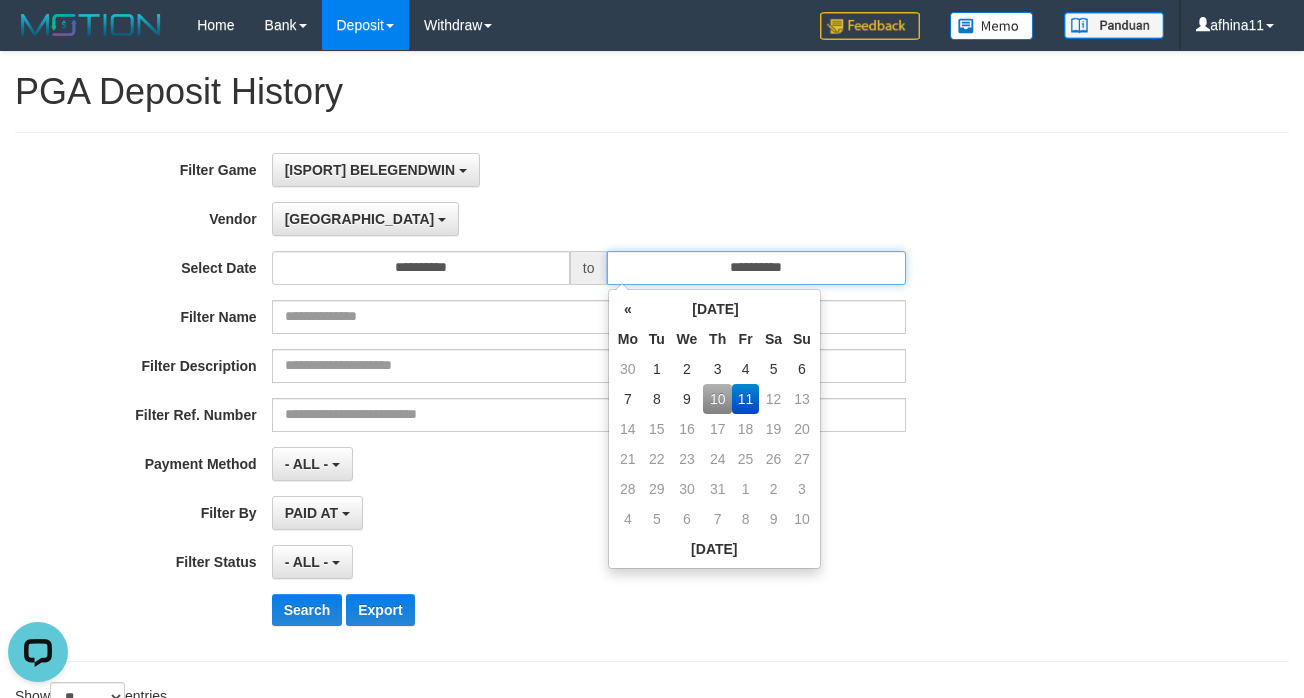click on "**********" at bounding box center [756, 268] 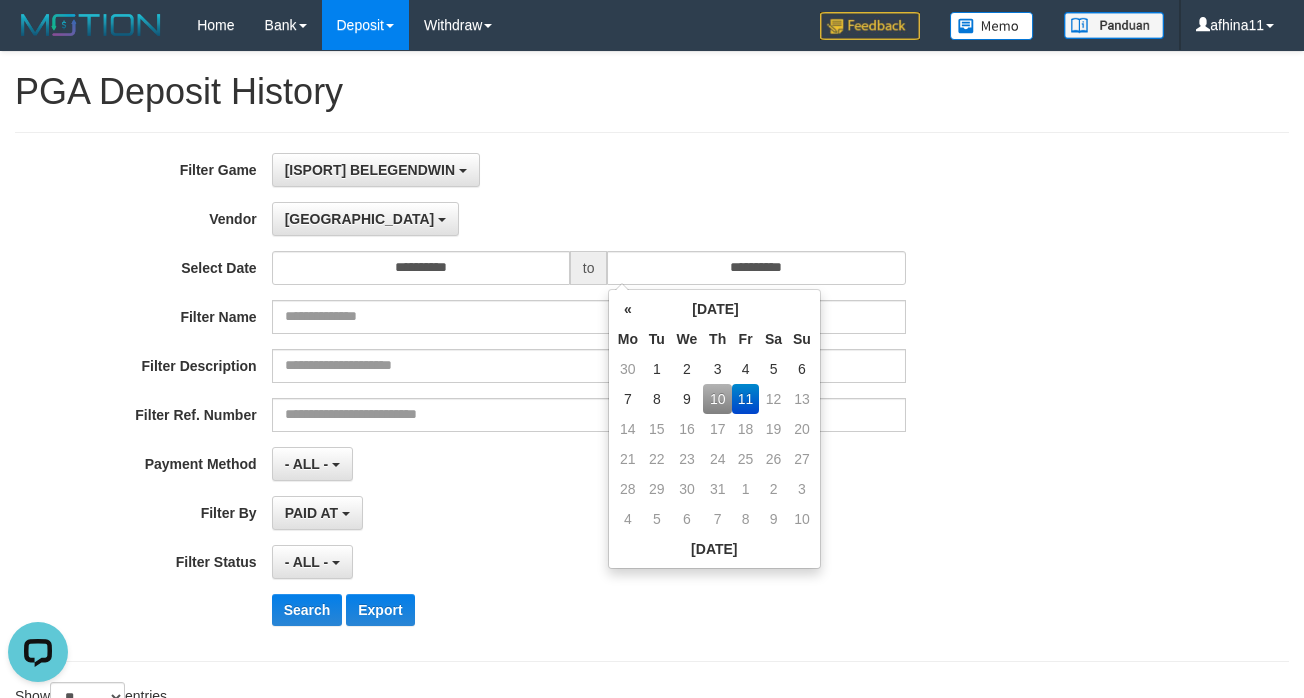 click on "10" at bounding box center [717, 399] 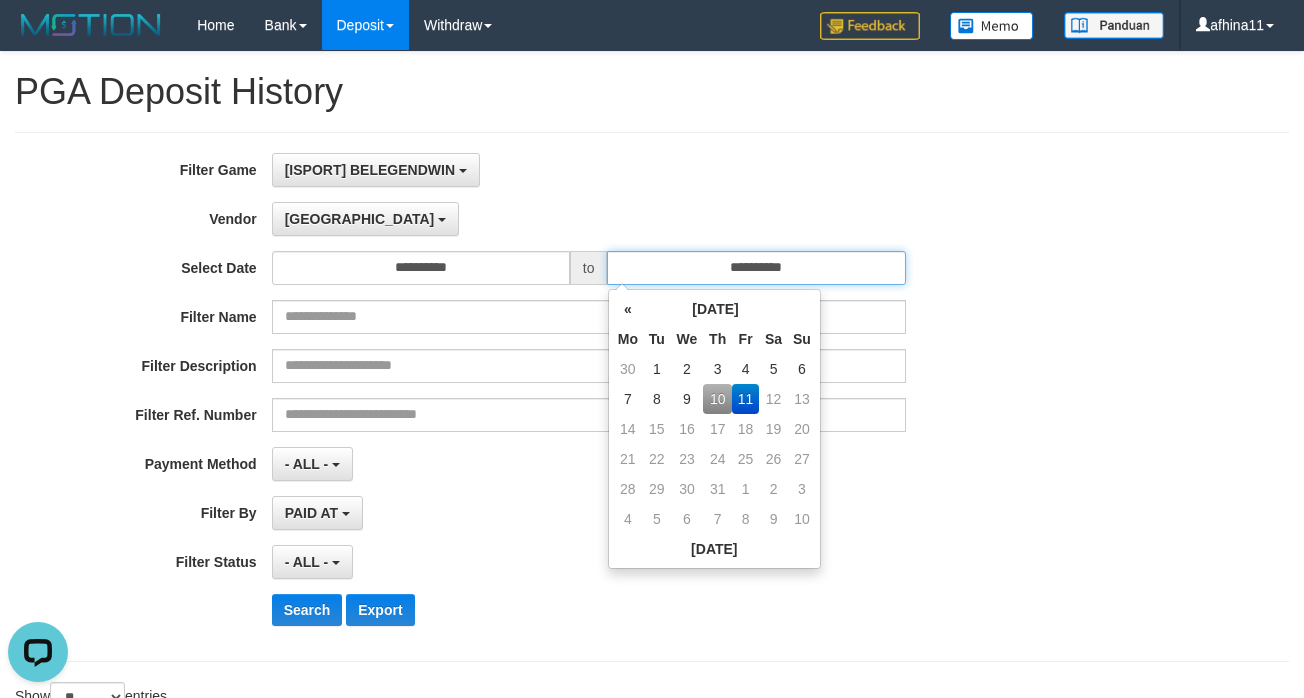 type on "**********" 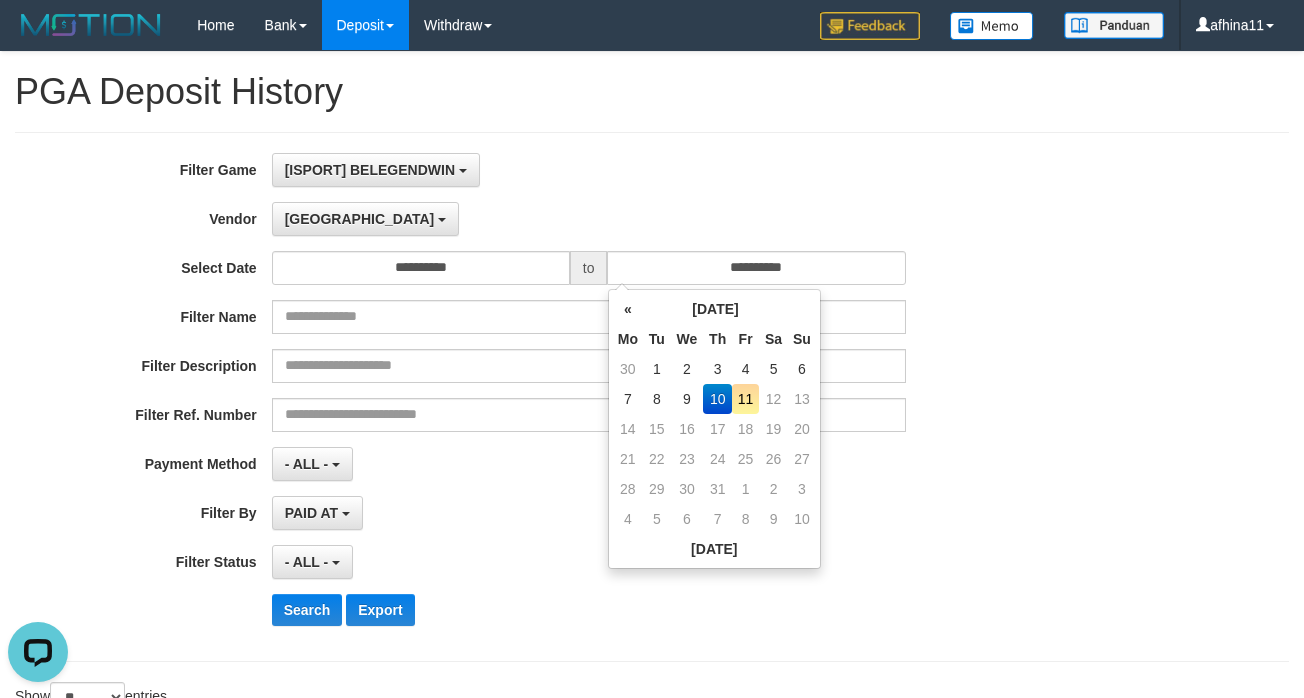 click on "PAID AT
PAID AT
CREATED AT" at bounding box center (589, 513) 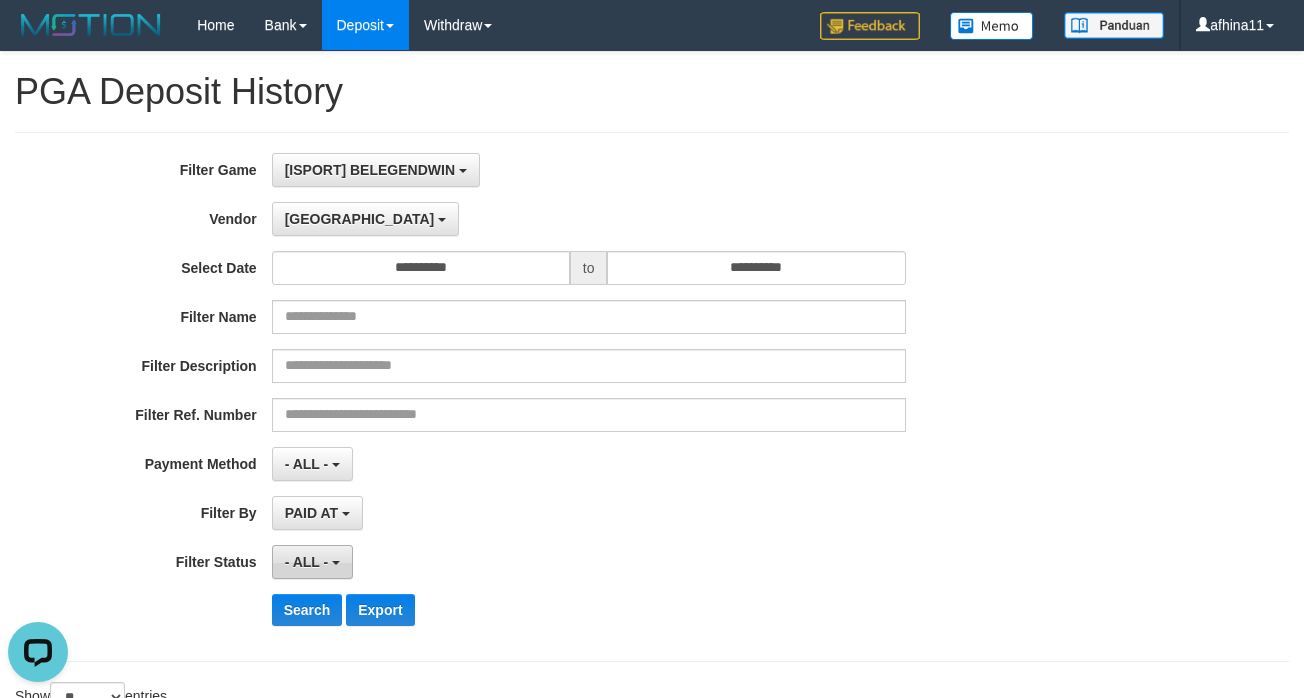 click on "- ALL -" at bounding box center [312, 562] 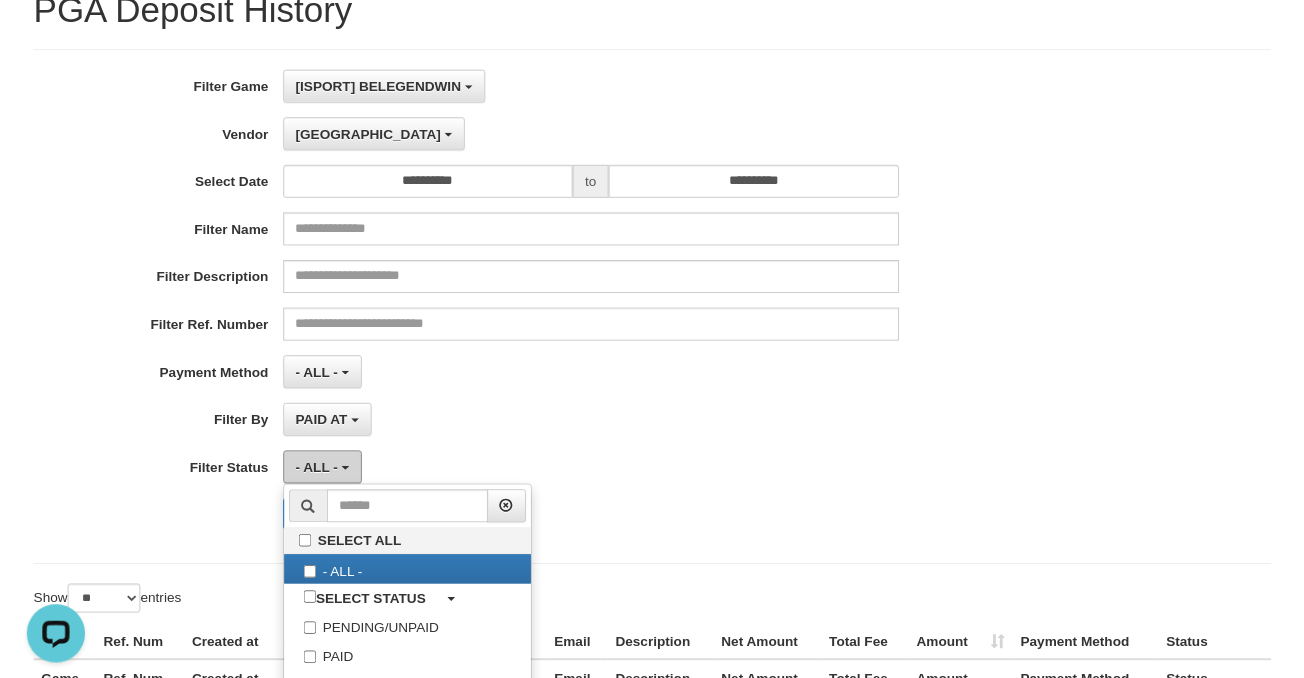 scroll, scrollTop: 226, scrollLeft: 0, axis: vertical 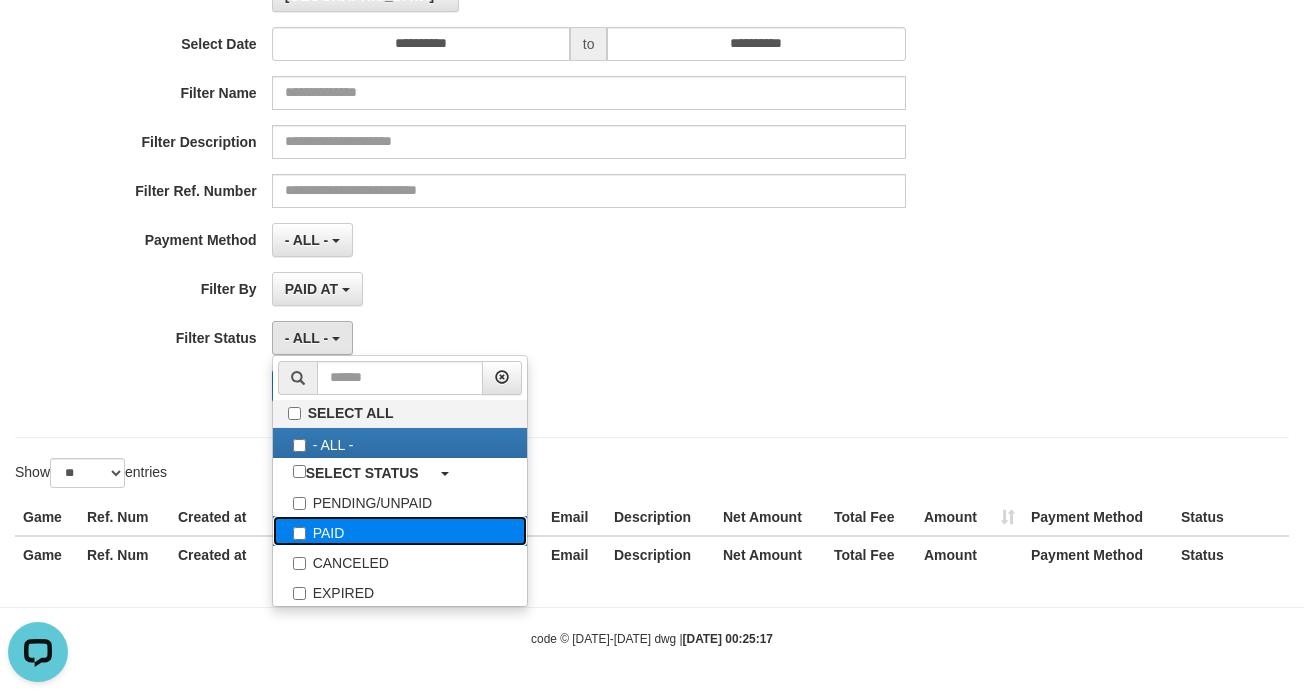 click on "PAID" at bounding box center [400, 531] 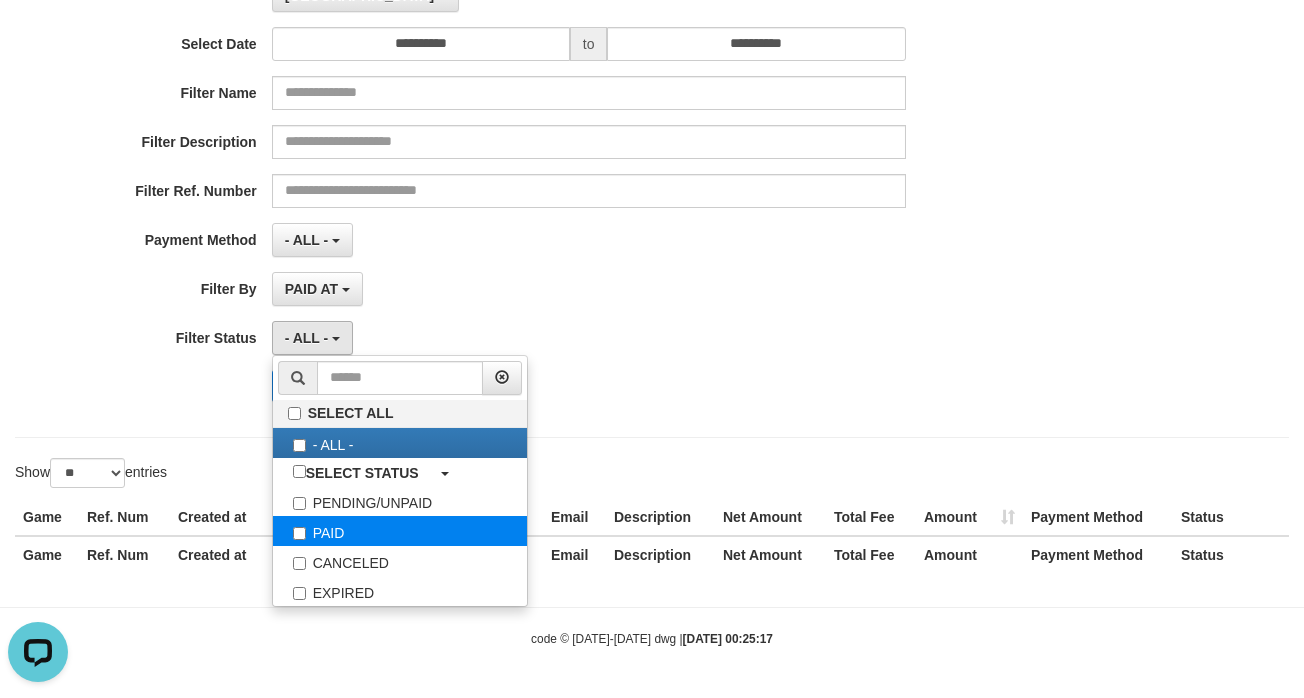 select on "*" 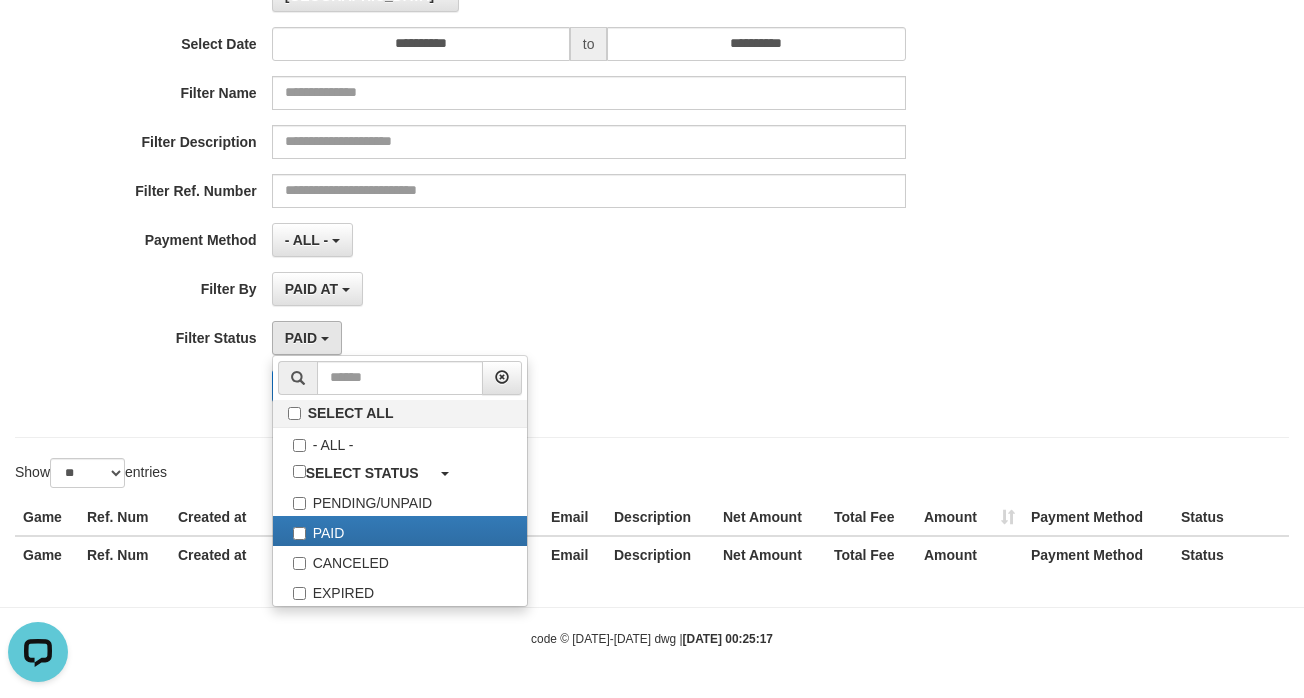 click on "PAID								    SELECT ALL  - ALL -  SELECT STATUS
PENDING/UNPAID
PAID
CANCELED
EXPIRED" at bounding box center [589, 338] 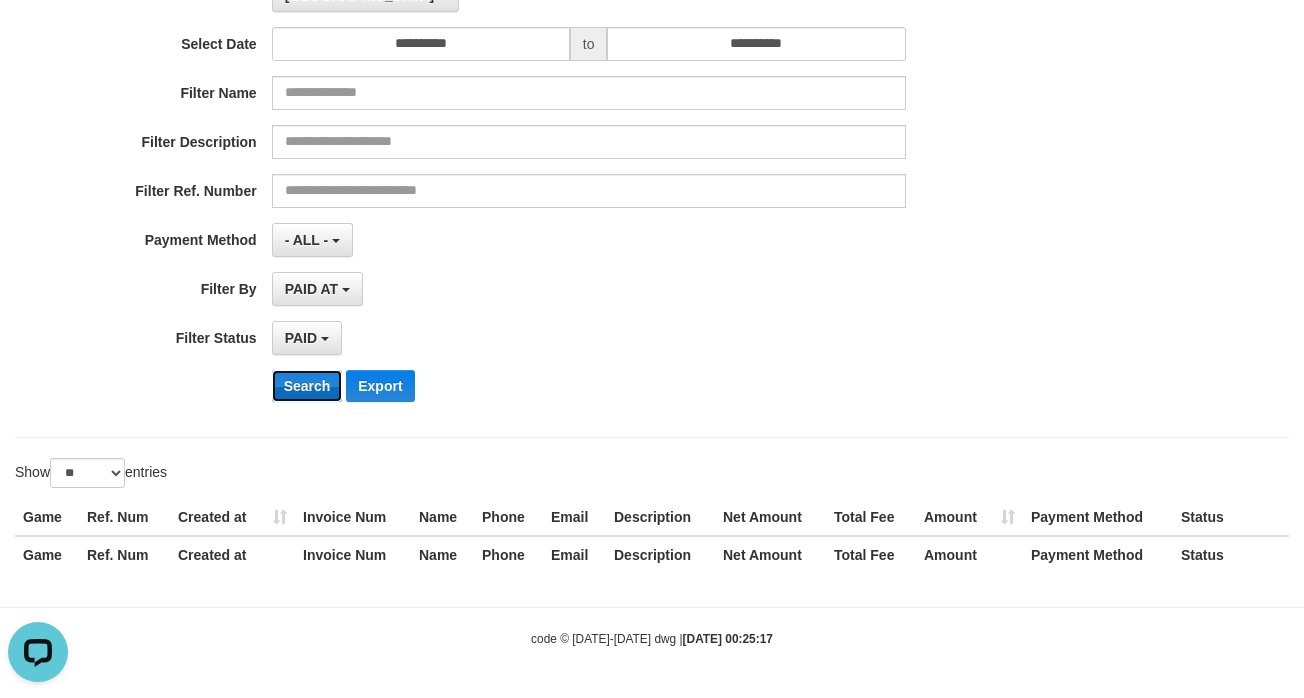click on "Search" at bounding box center [307, 386] 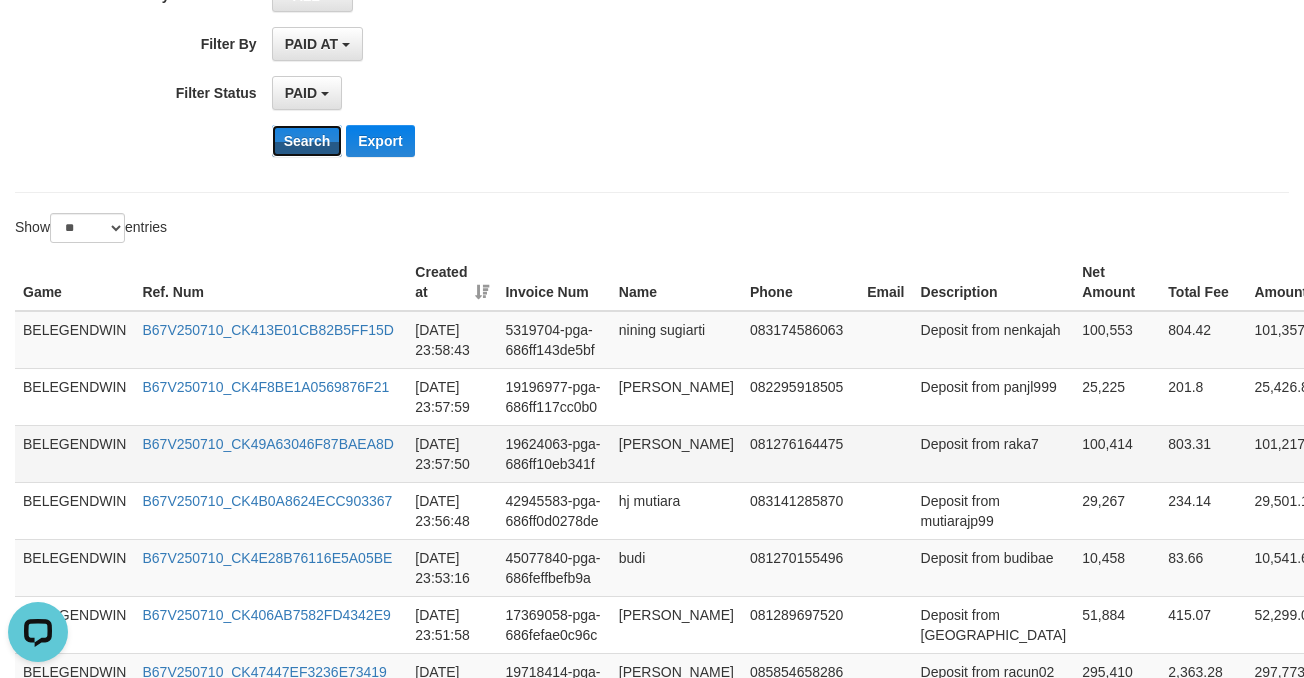 scroll, scrollTop: 493, scrollLeft: 0, axis: vertical 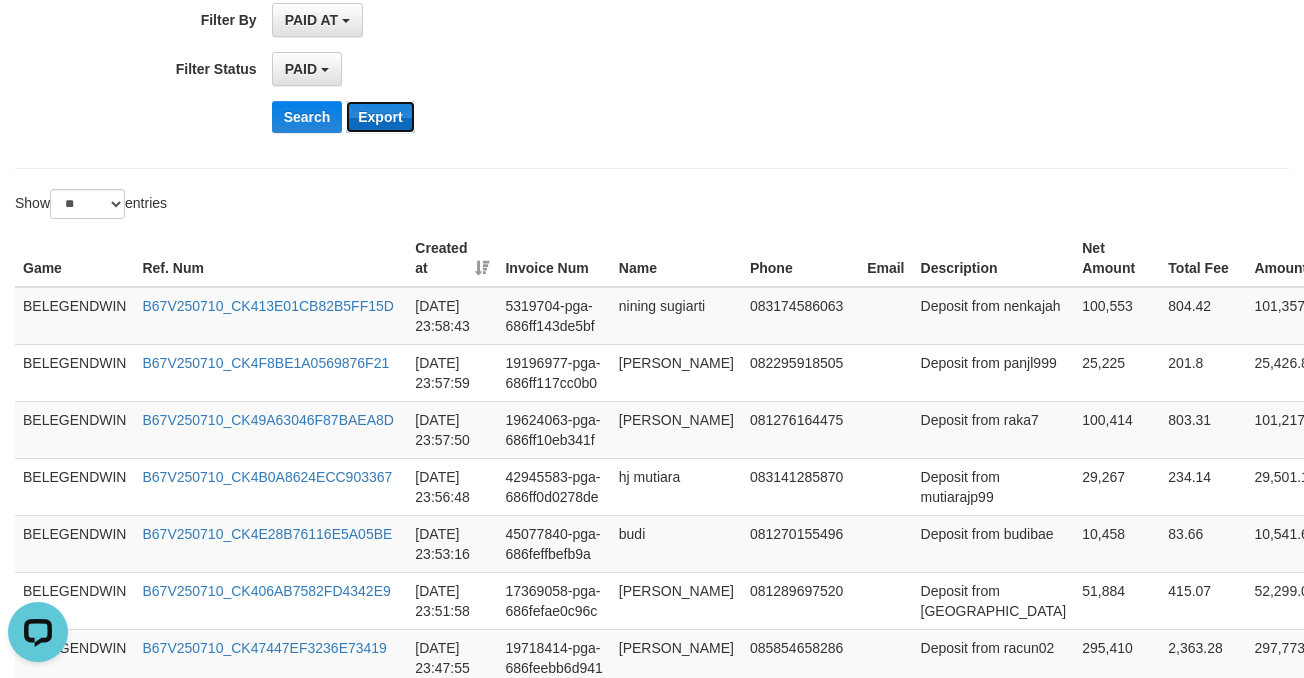 click on "Export" at bounding box center (380, 117) 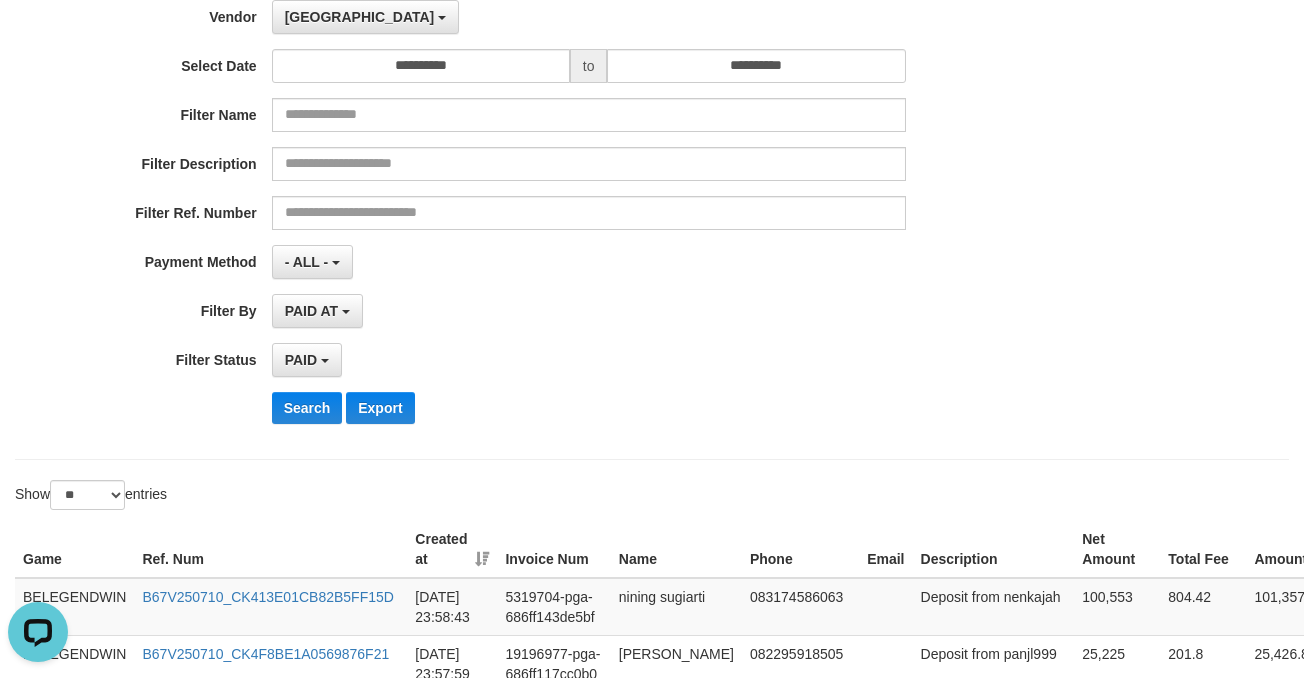 scroll, scrollTop: 137, scrollLeft: 0, axis: vertical 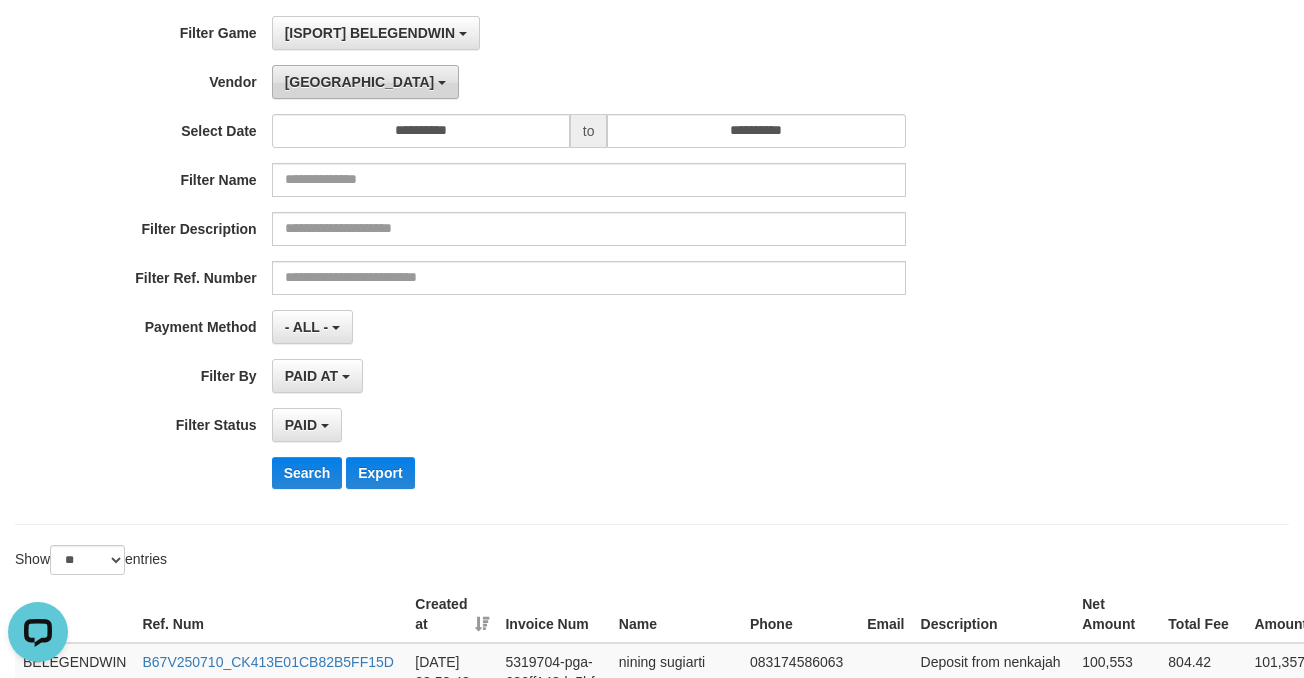 click on "[GEOGRAPHIC_DATA]" at bounding box center [365, 82] 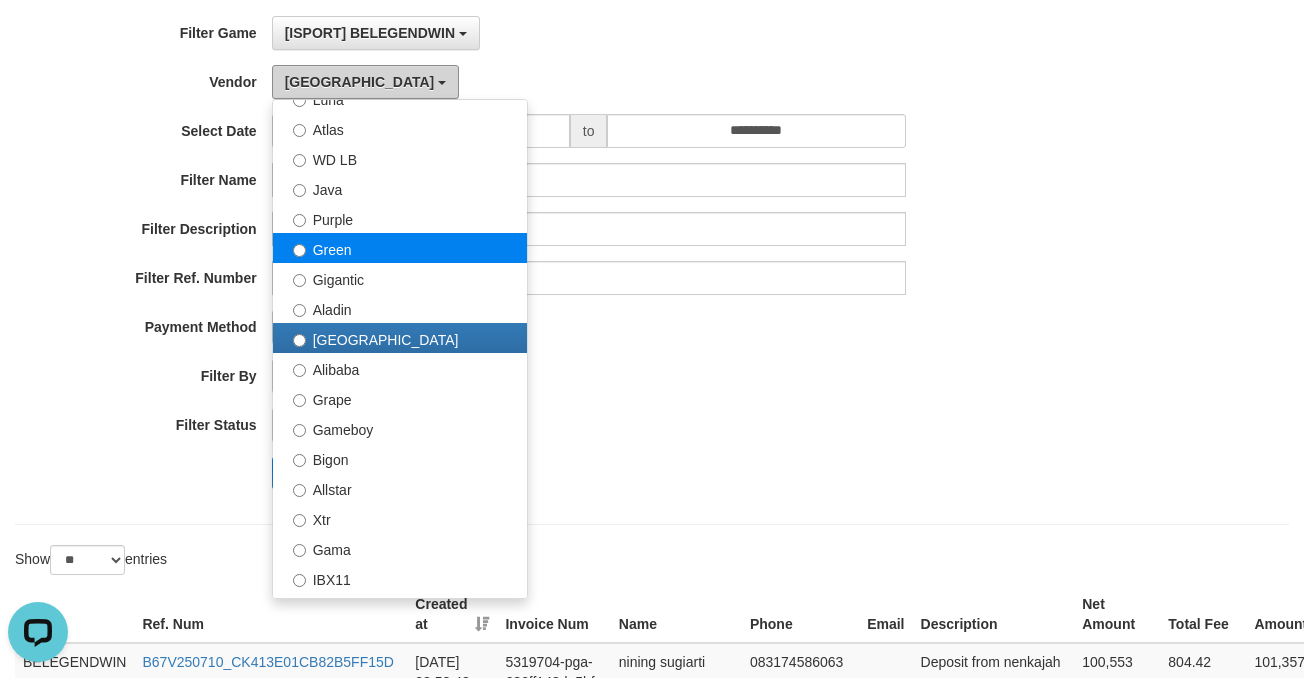 scroll, scrollTop: 177, scrollLeft: 0, axis: vertical 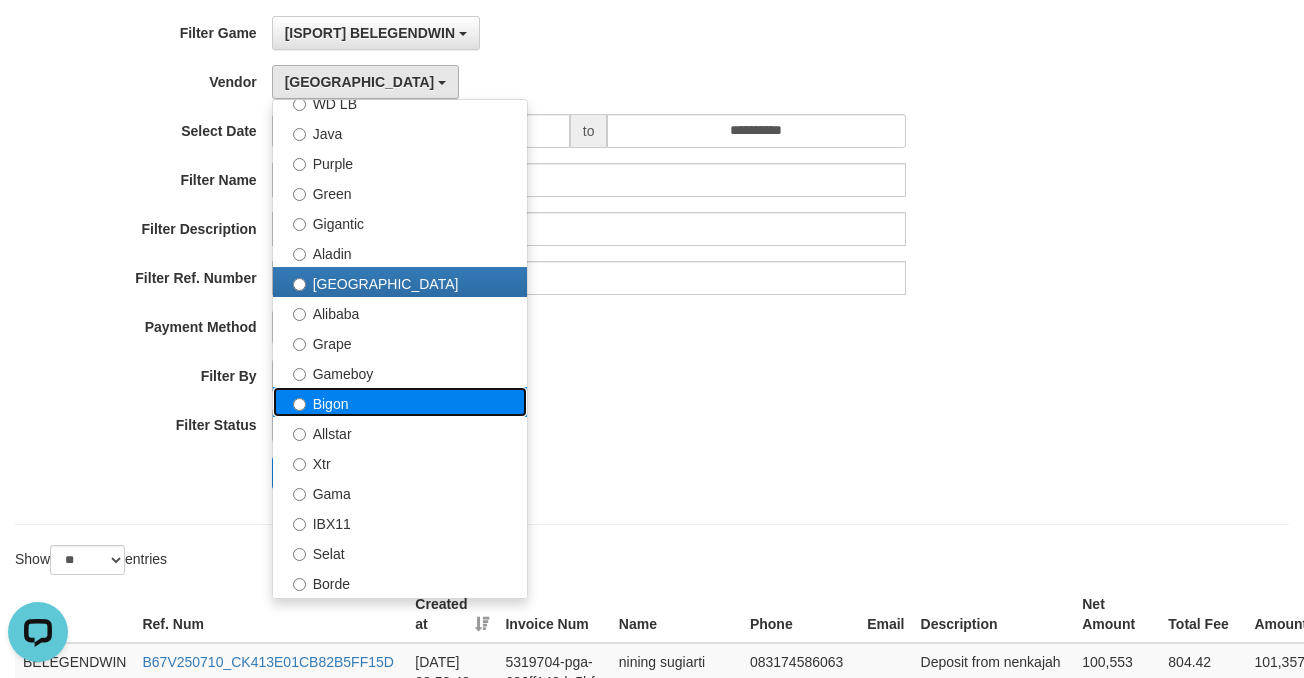 click on "Bigon" at bounding box center [400, 402] 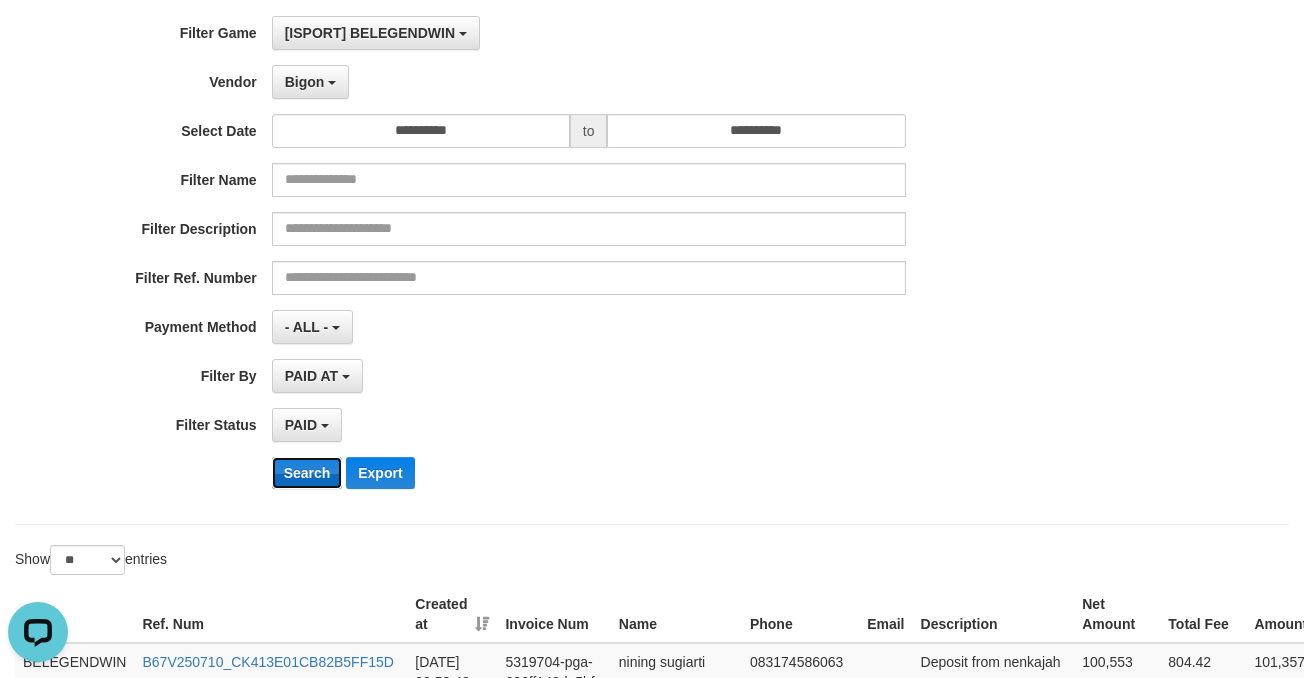 click on "Search" at bounding box center [307, 473] 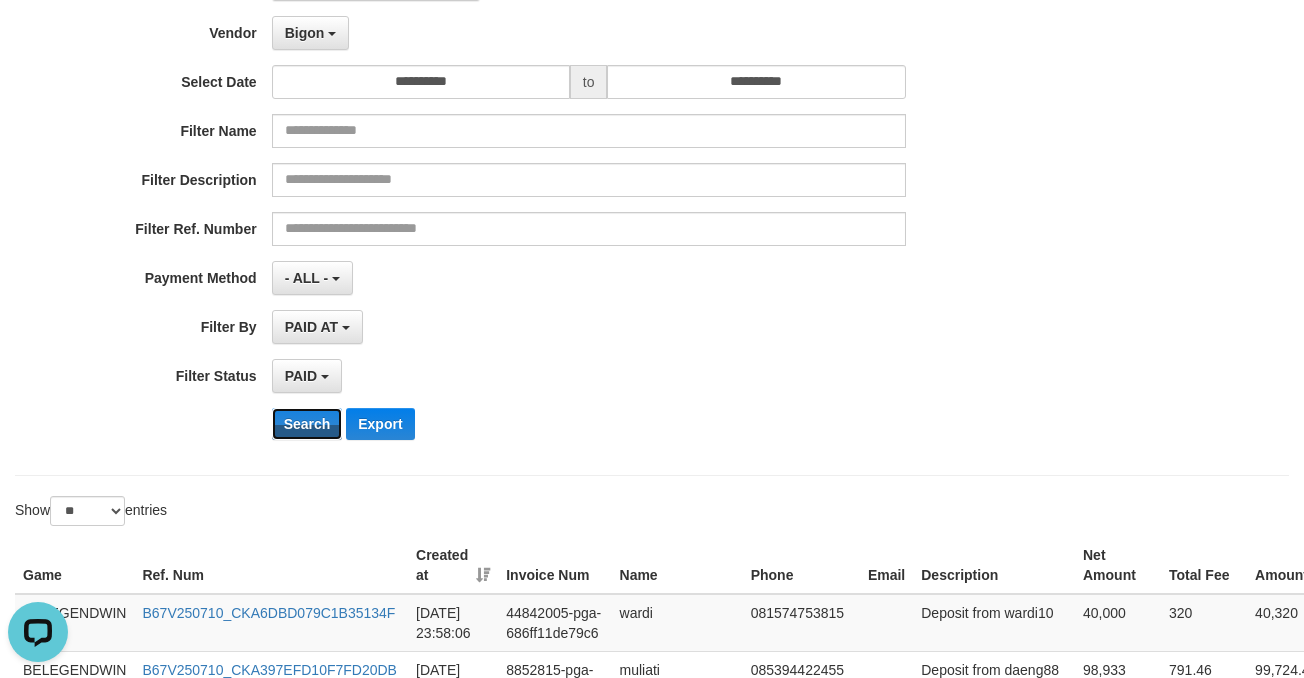 scroll, scrollTop: 226, scrollLeft: 0, axis: vertical 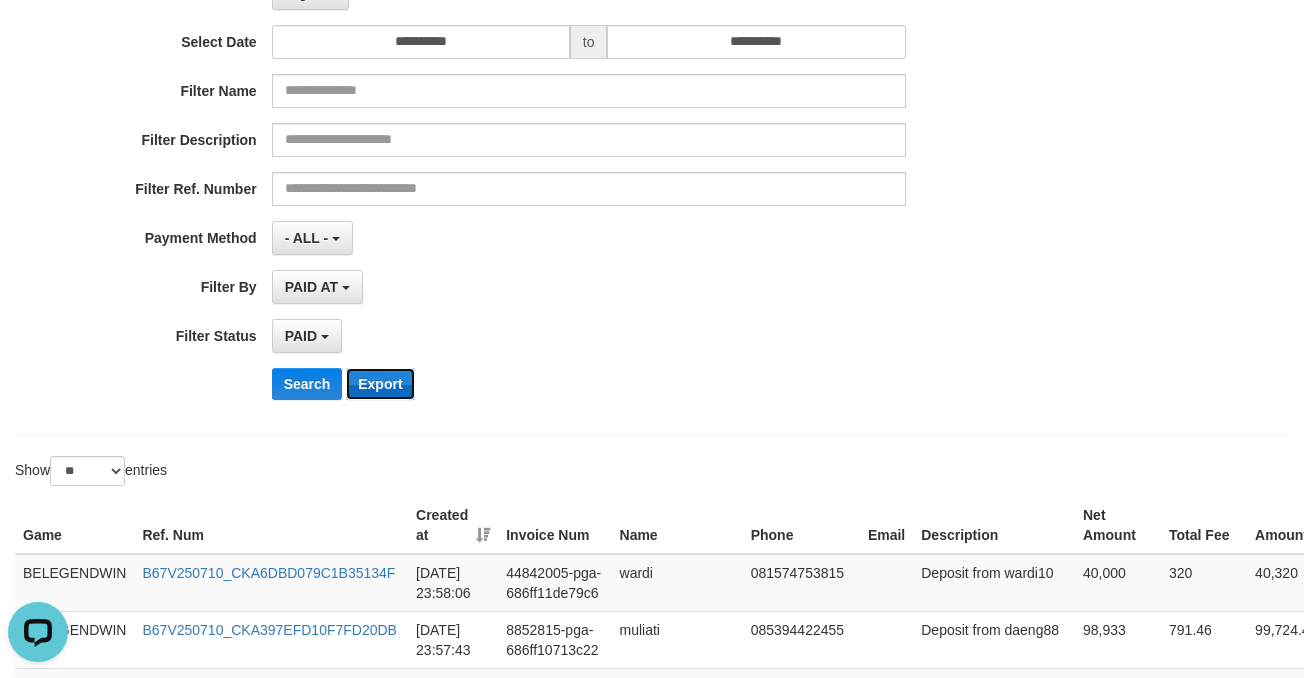 click on "Export" at bounding box center (380, 384) 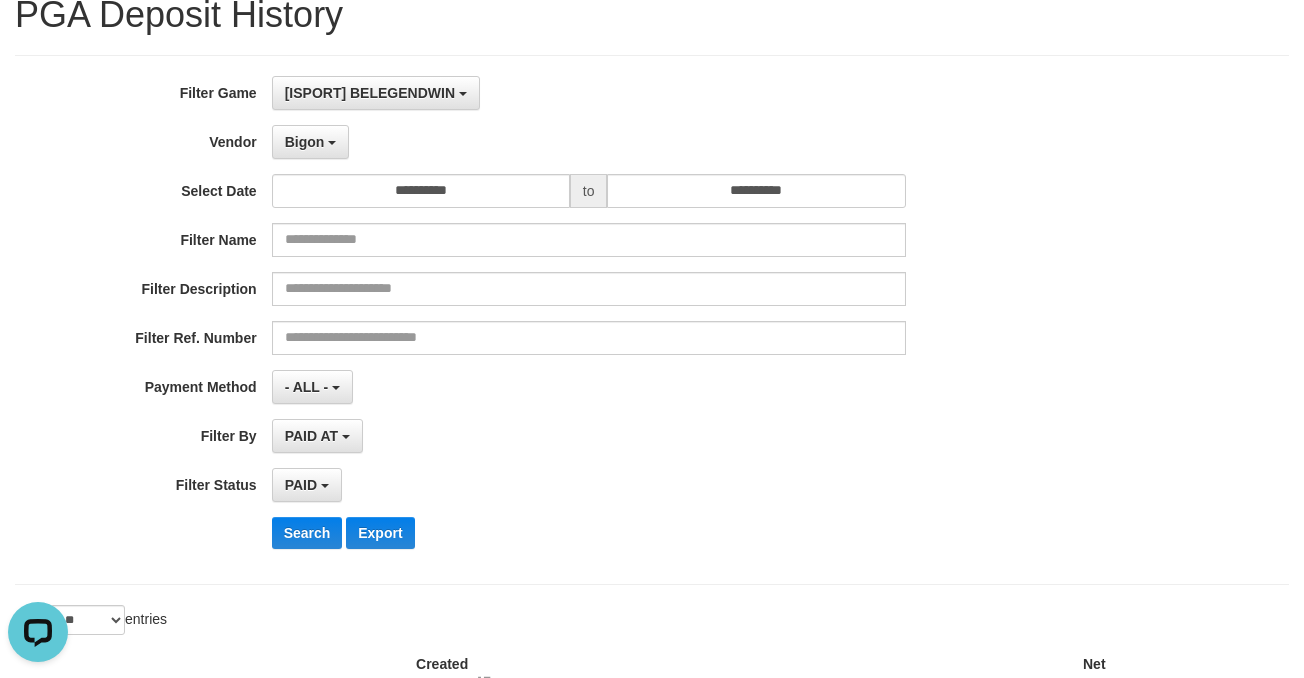 scroll, scrollTop: 0, scrollLeft: 0, axis: both 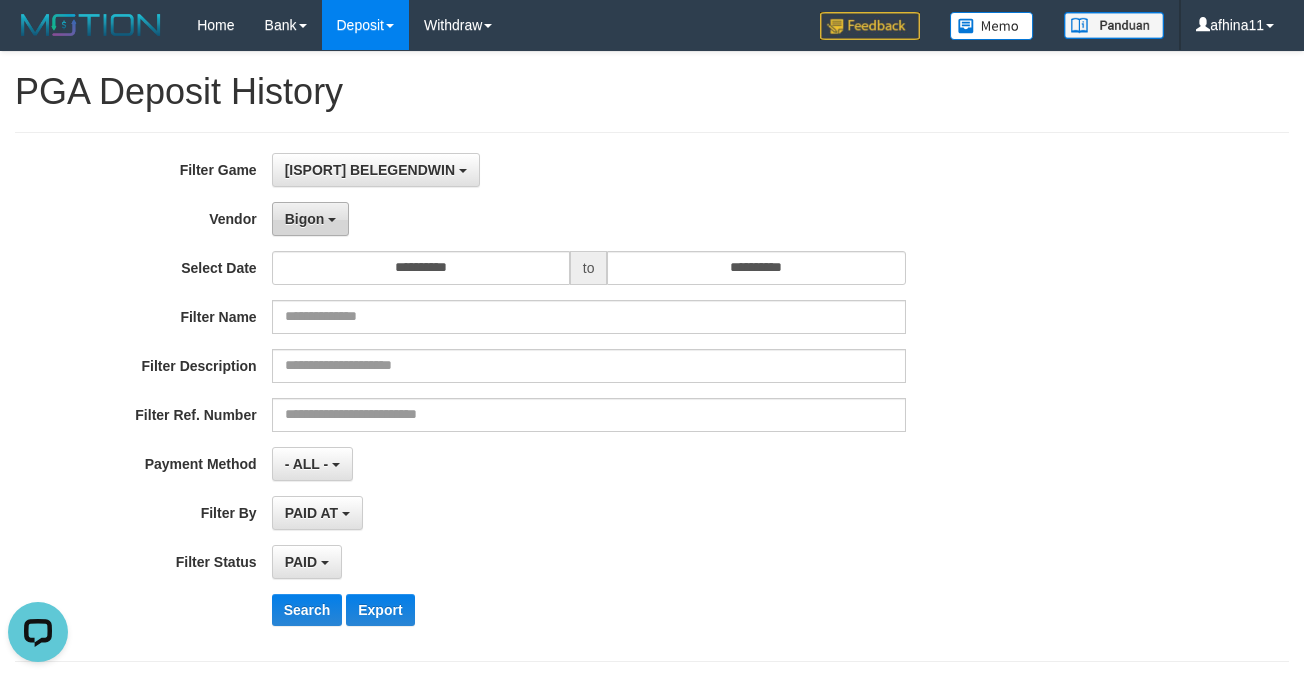 click on "Bigon" at bounding box center [311, 219] 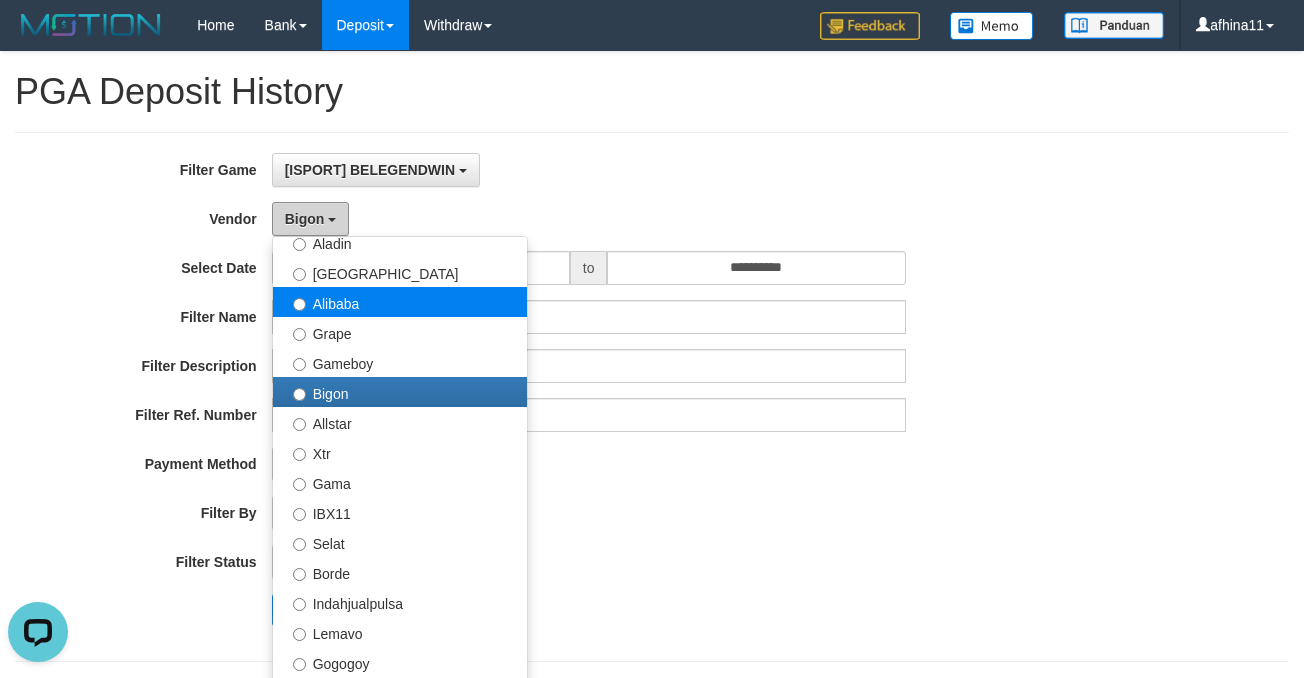 scroll, scrollTop: 354, scrollLeft: 0, axis: vertical 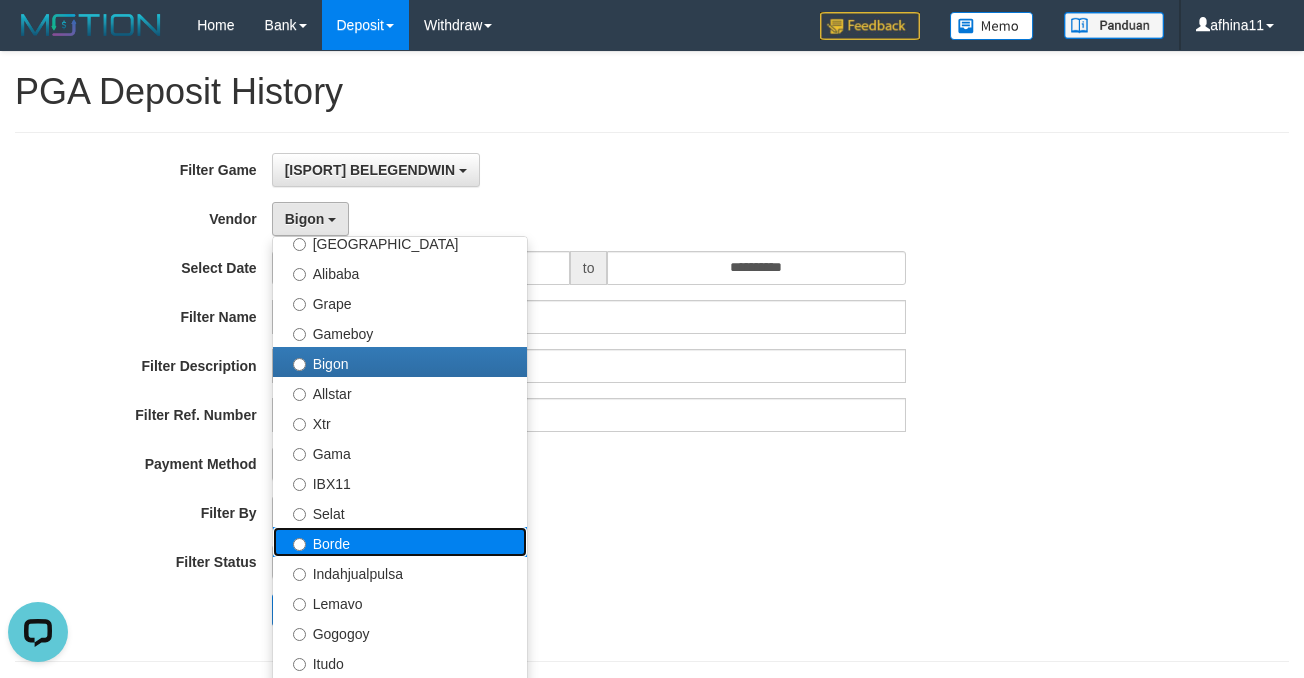 click on "Borde" at bounding box center [400, 542] 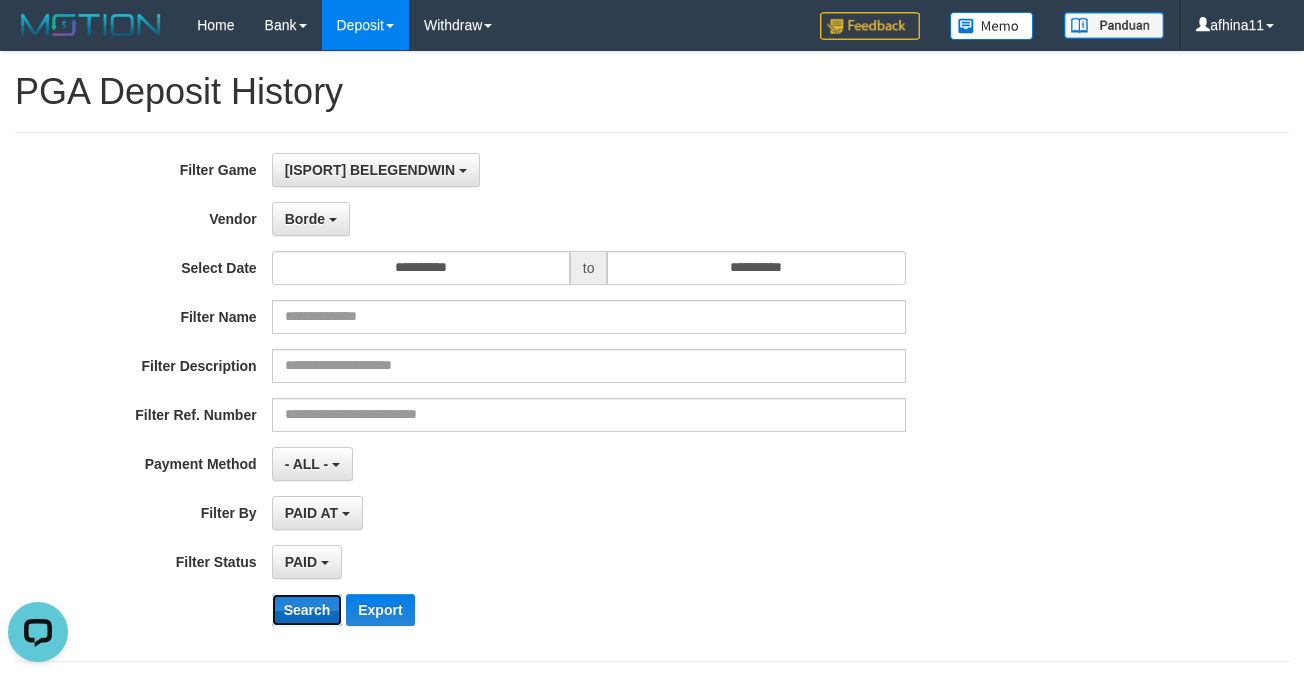 click on "Search" at bounding box center [307, 610] 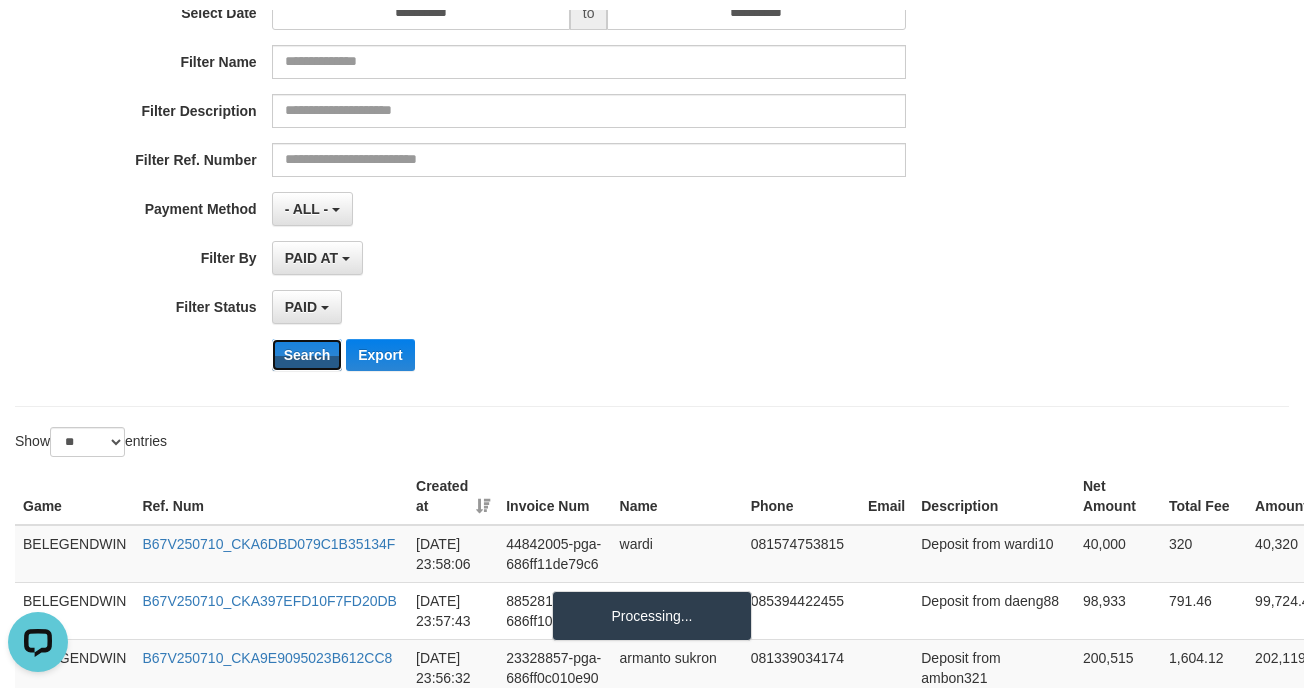 scroll, scrollTop: 266, scrollLeft: 0, axis: vertical 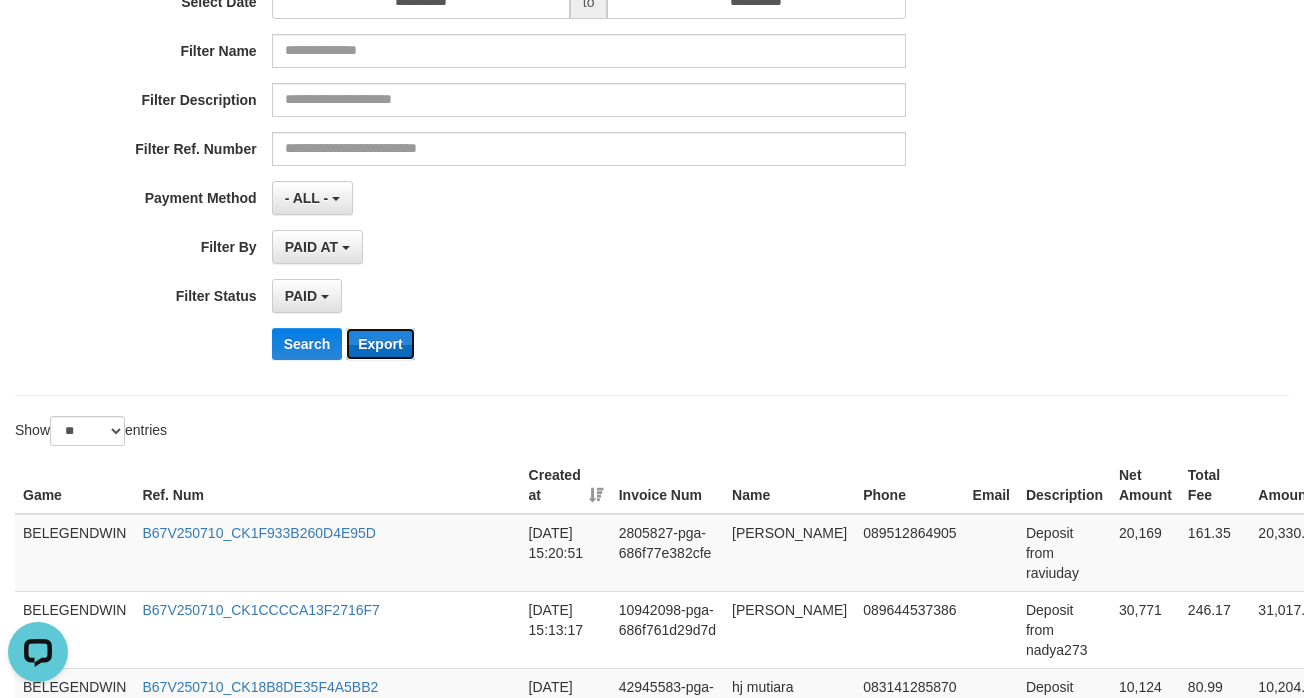 click on "Export" at bounding box center (380, 344) 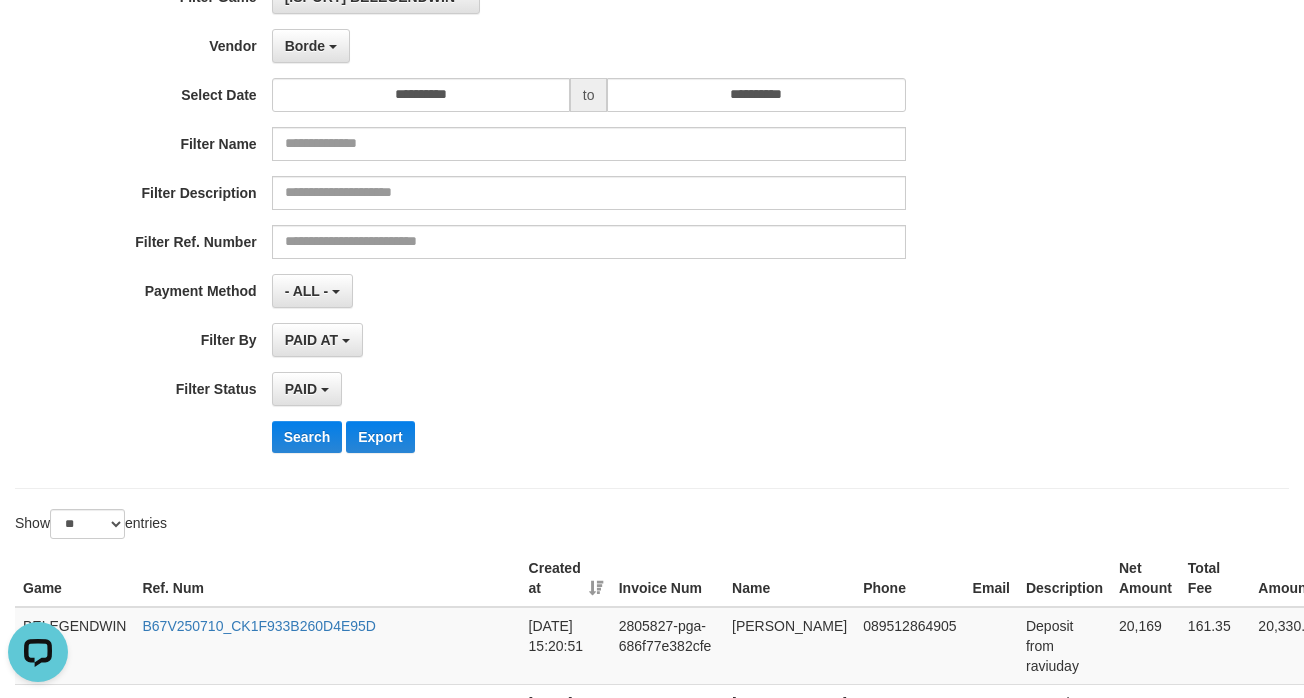 scroll, scrollTop: 0, scrollLeft: 0, axis: both 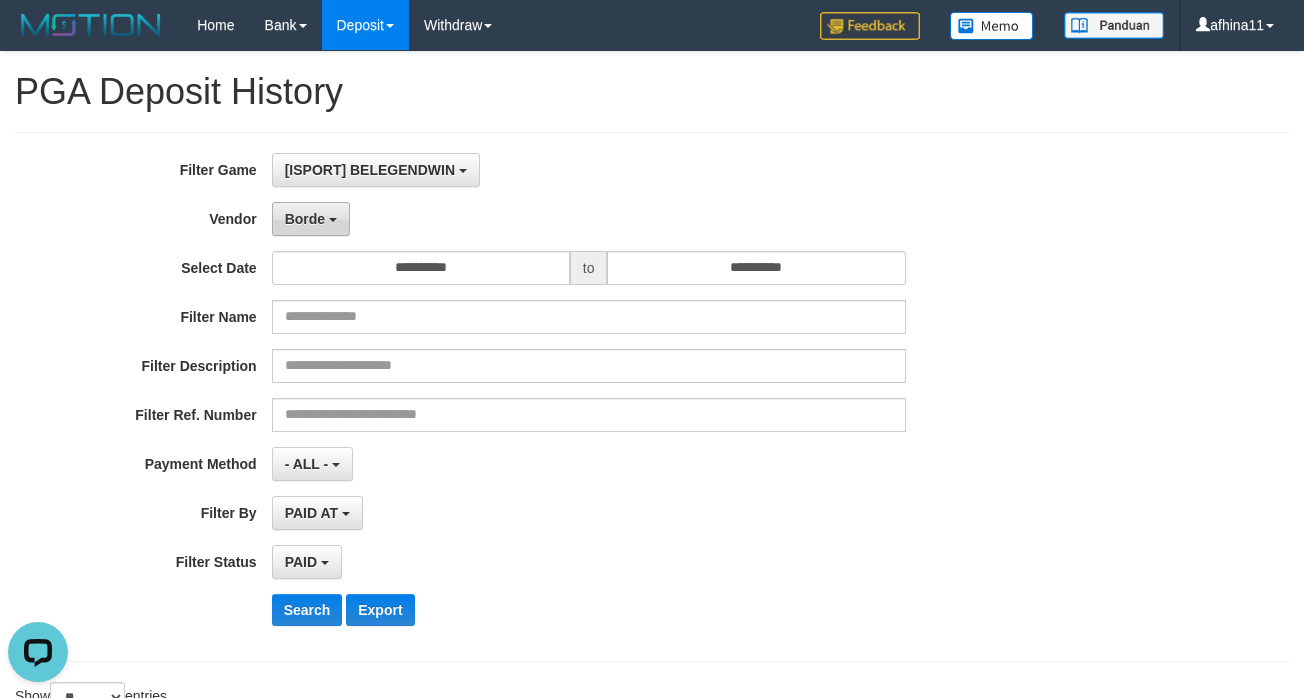 click on "Borde" at bounding box center [305, 219] 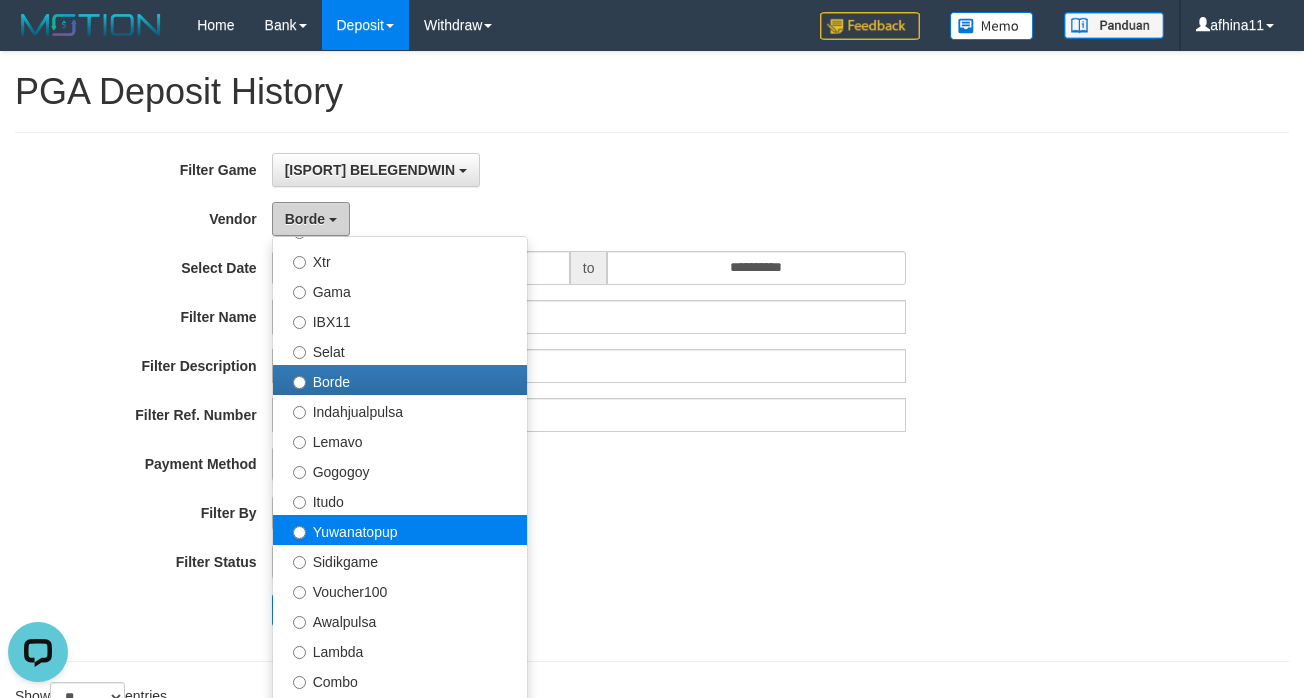 scroll, scrollTop: 532, scrollLeft: 0, axis: vertical 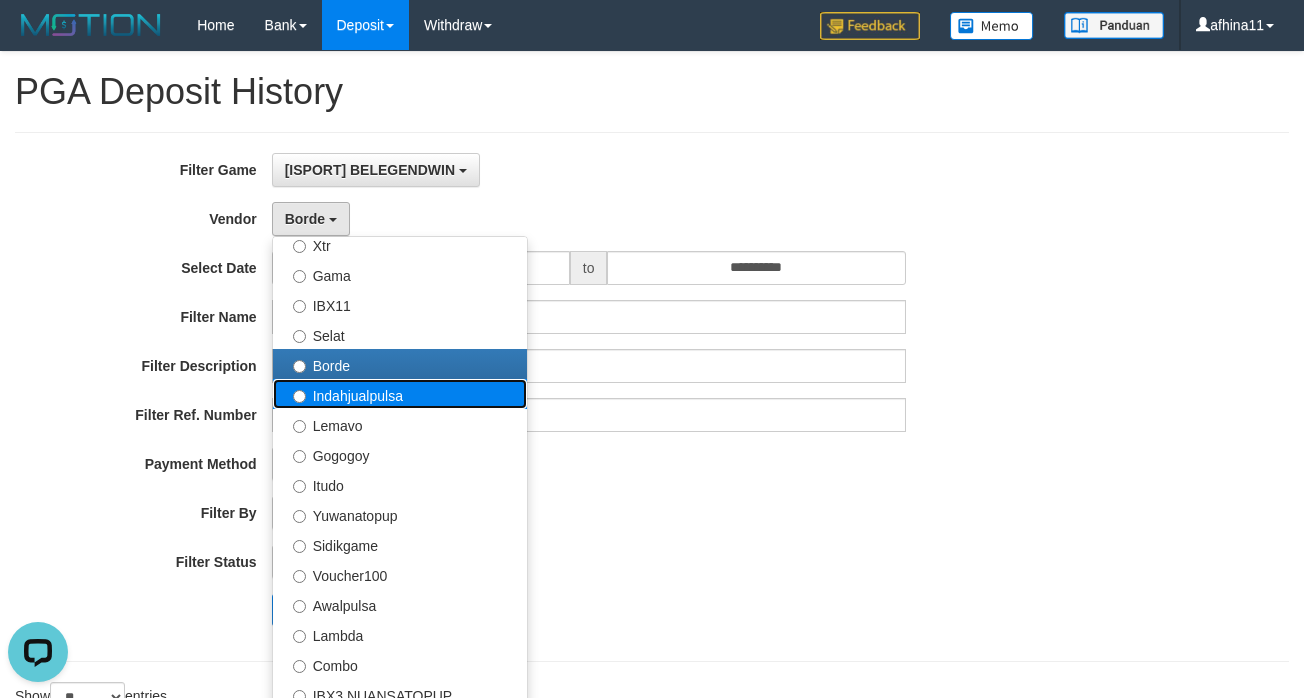 click on "Indahjualpulsa" at bounding box center (400, 394) 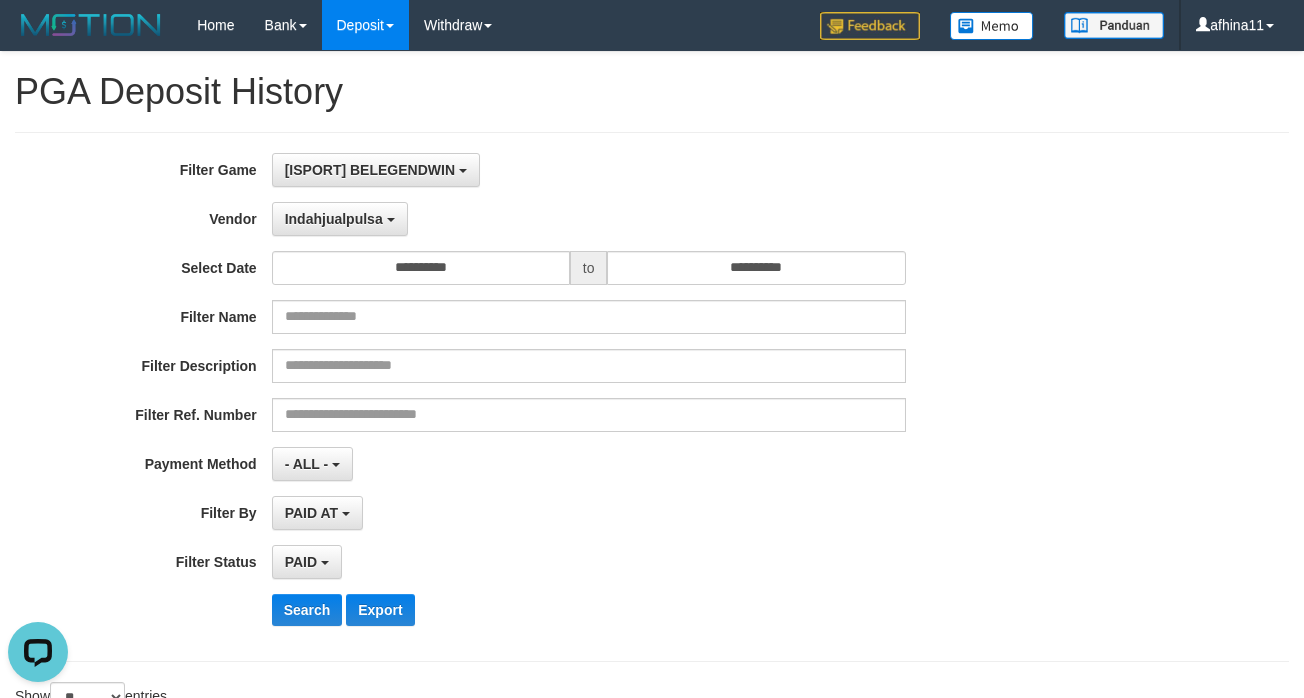 click on "**********" at bounding box center [543, 397] 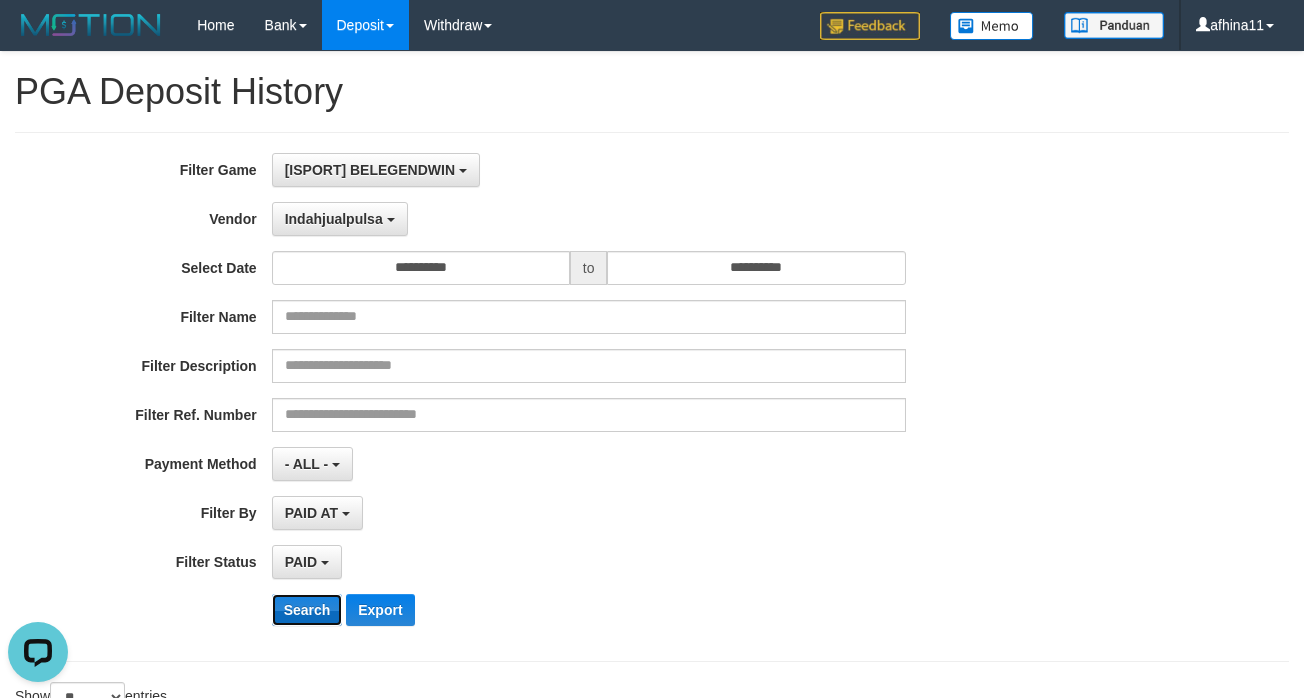 click on "Search" at bounding box center [307, 610] 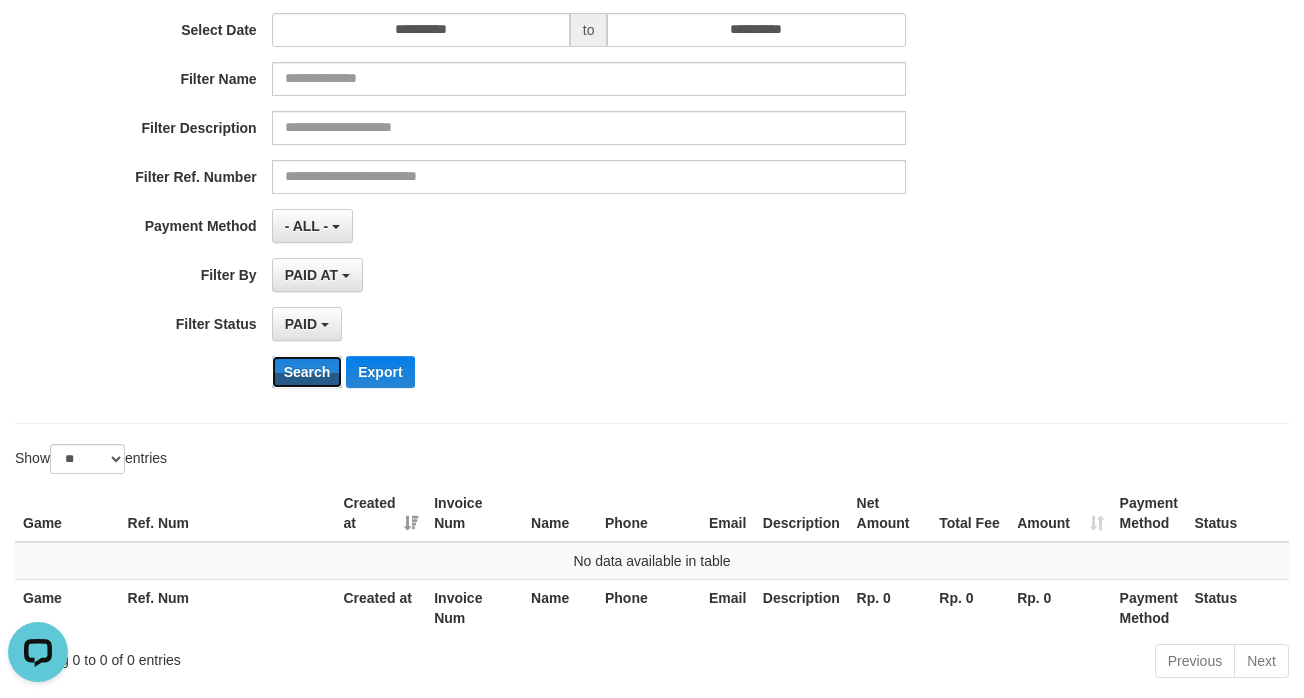 scroll, scrollTop: 266, scrollLeft: 0, axis: vertical 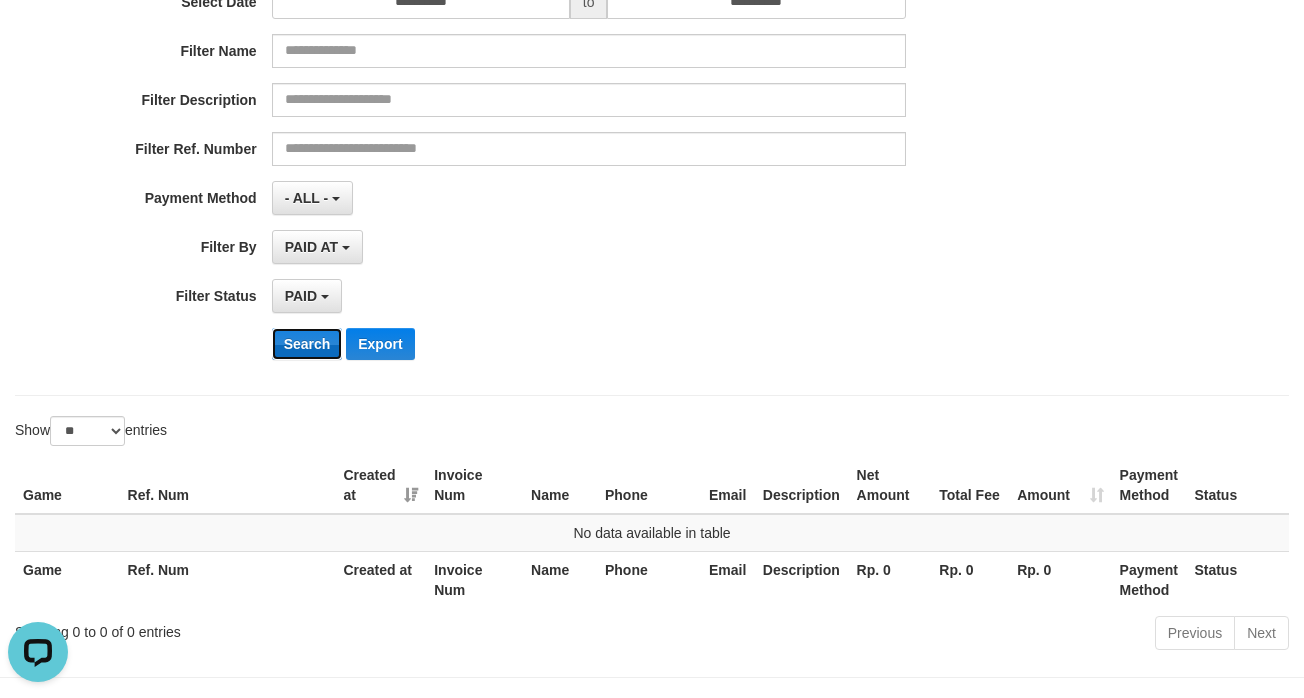click on "Search" at bounding box center [307, 344] 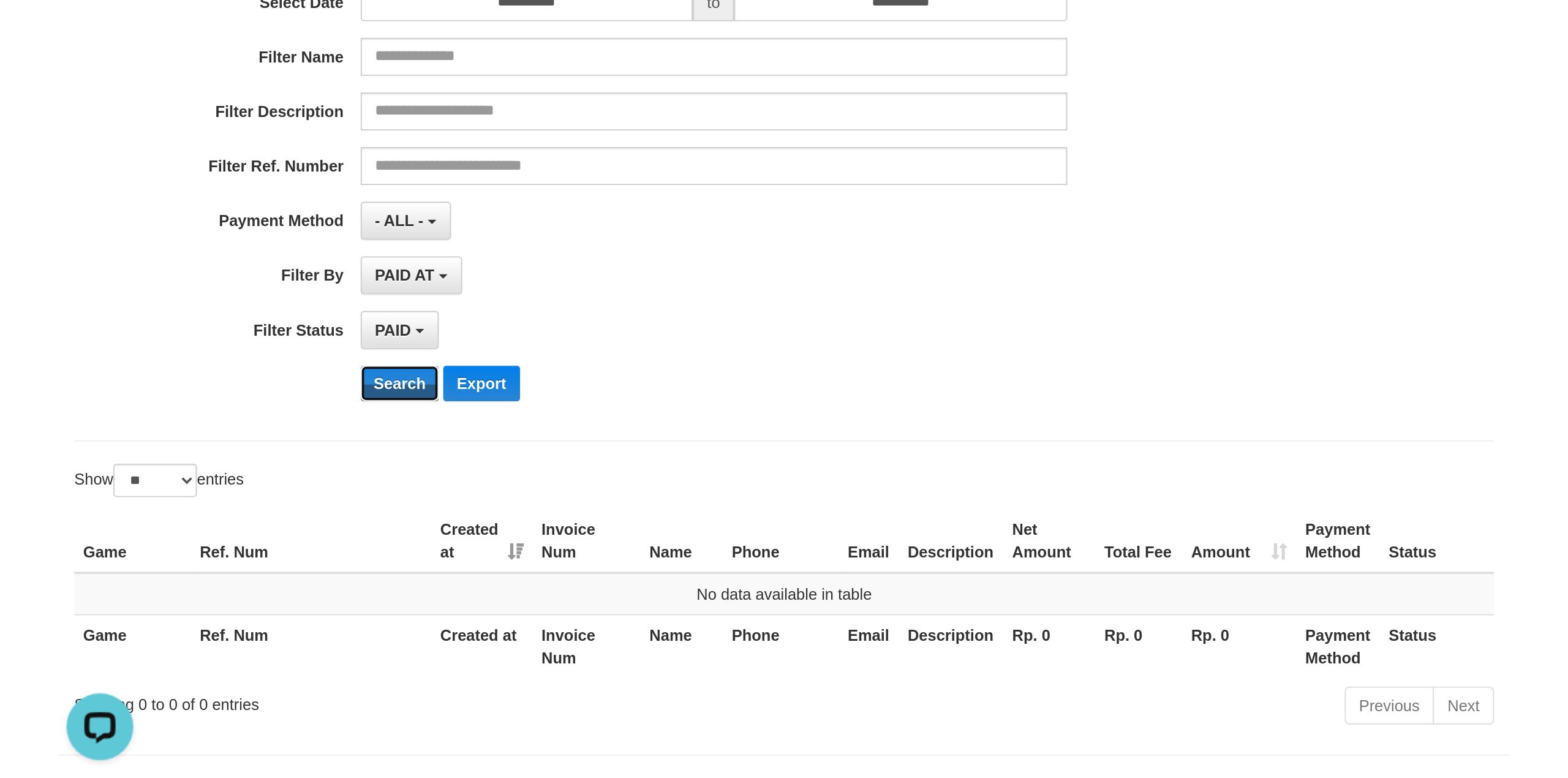 scroll, scrollTop: 0, scrollLeft: 0, axis: both 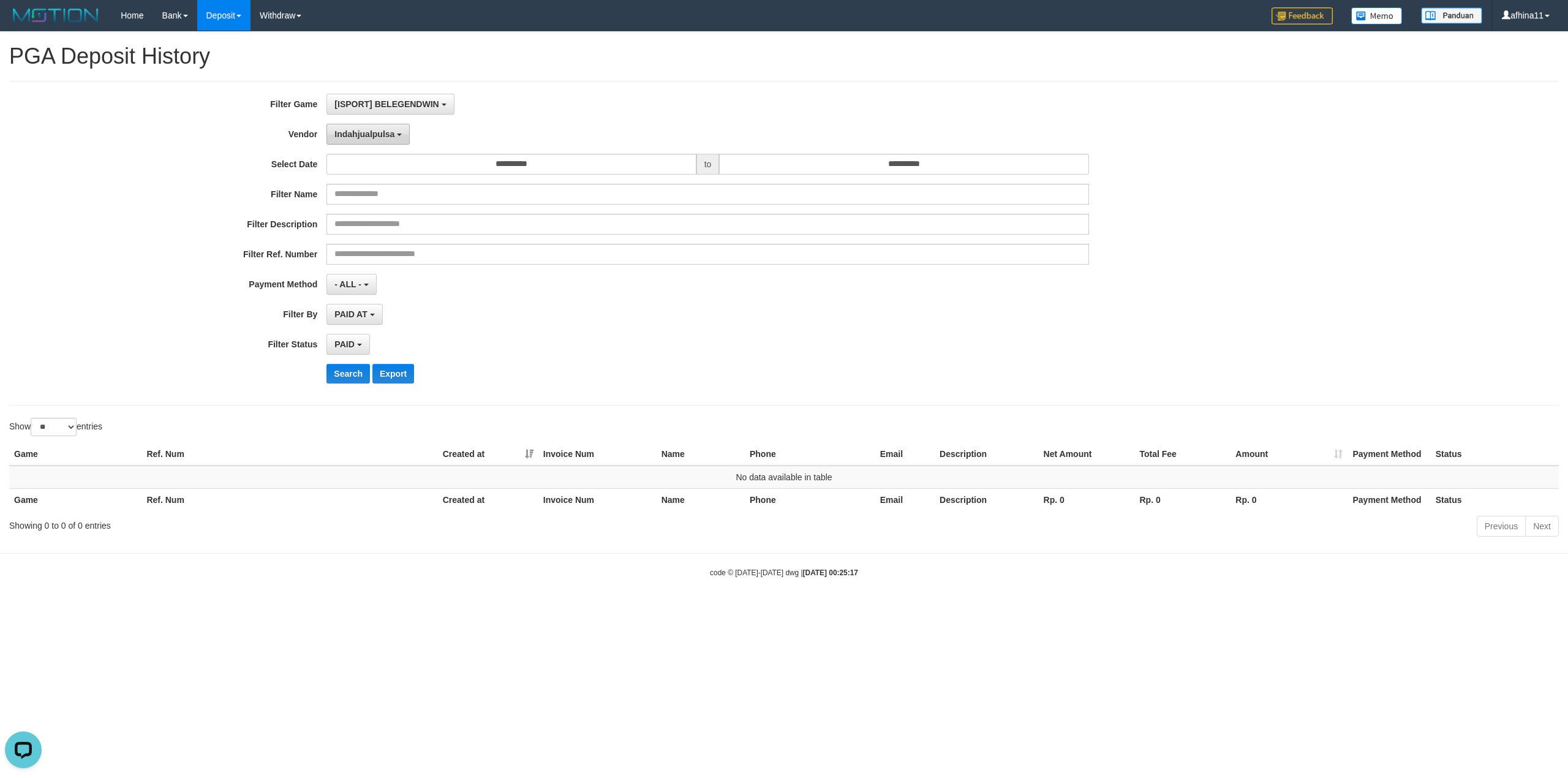 click on "Indahjualpulsa" at bounding box center (368, 134) 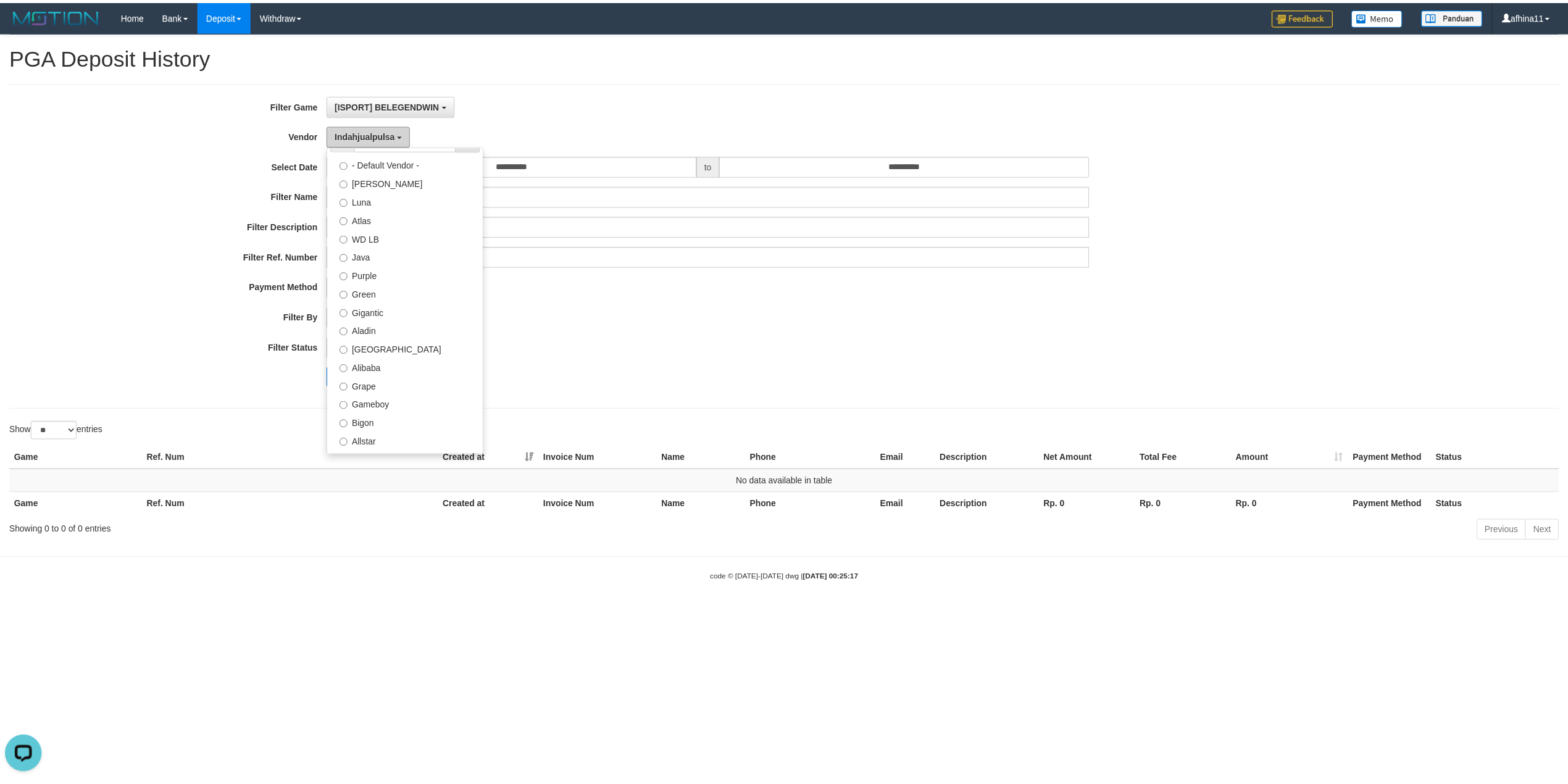 scroll, scrollTop: 0, scrollLeft: 0, axis: both 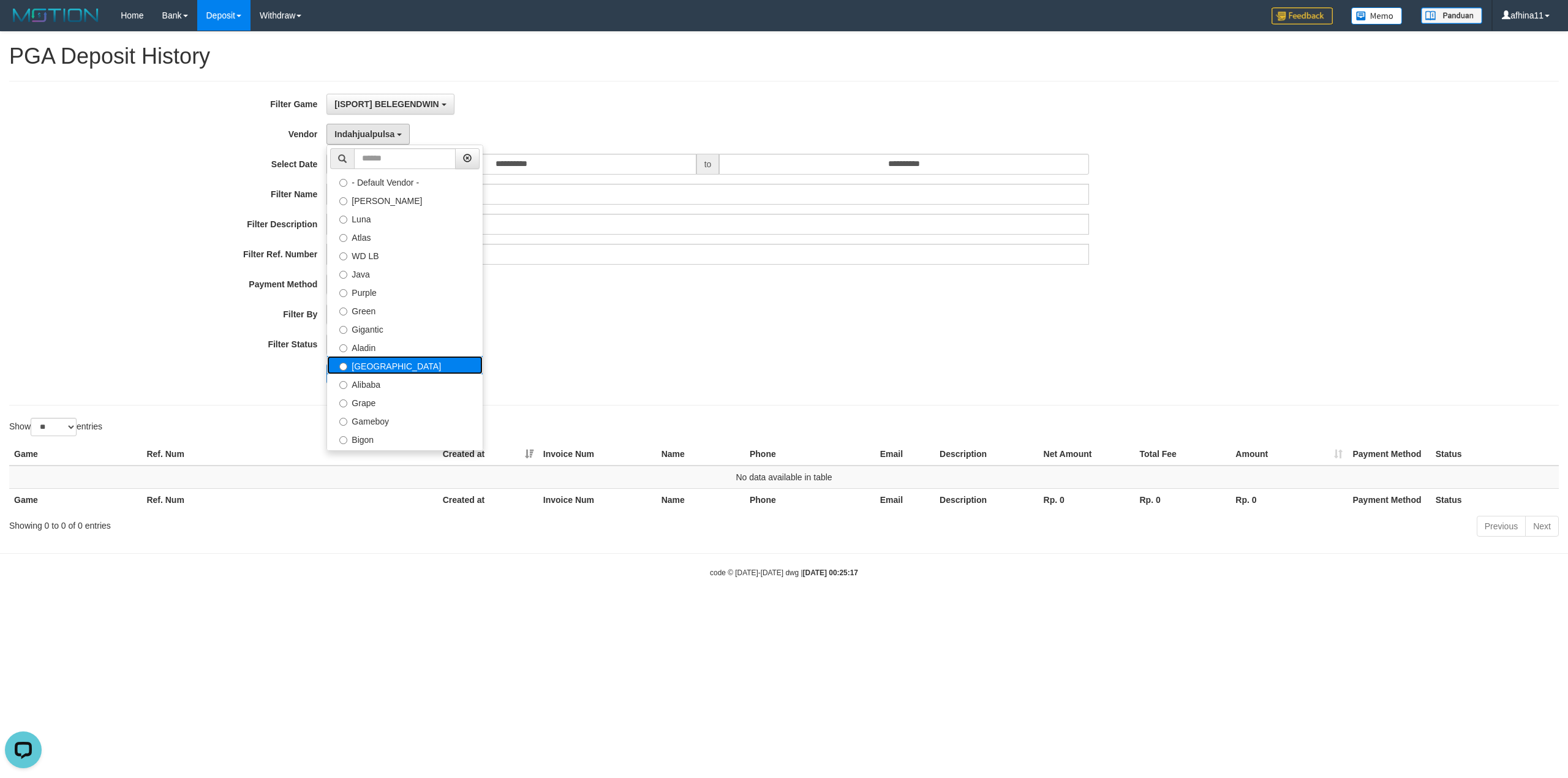 click on "[GEOGRAPHIC_DATA]" at bounding box center [405, 365] 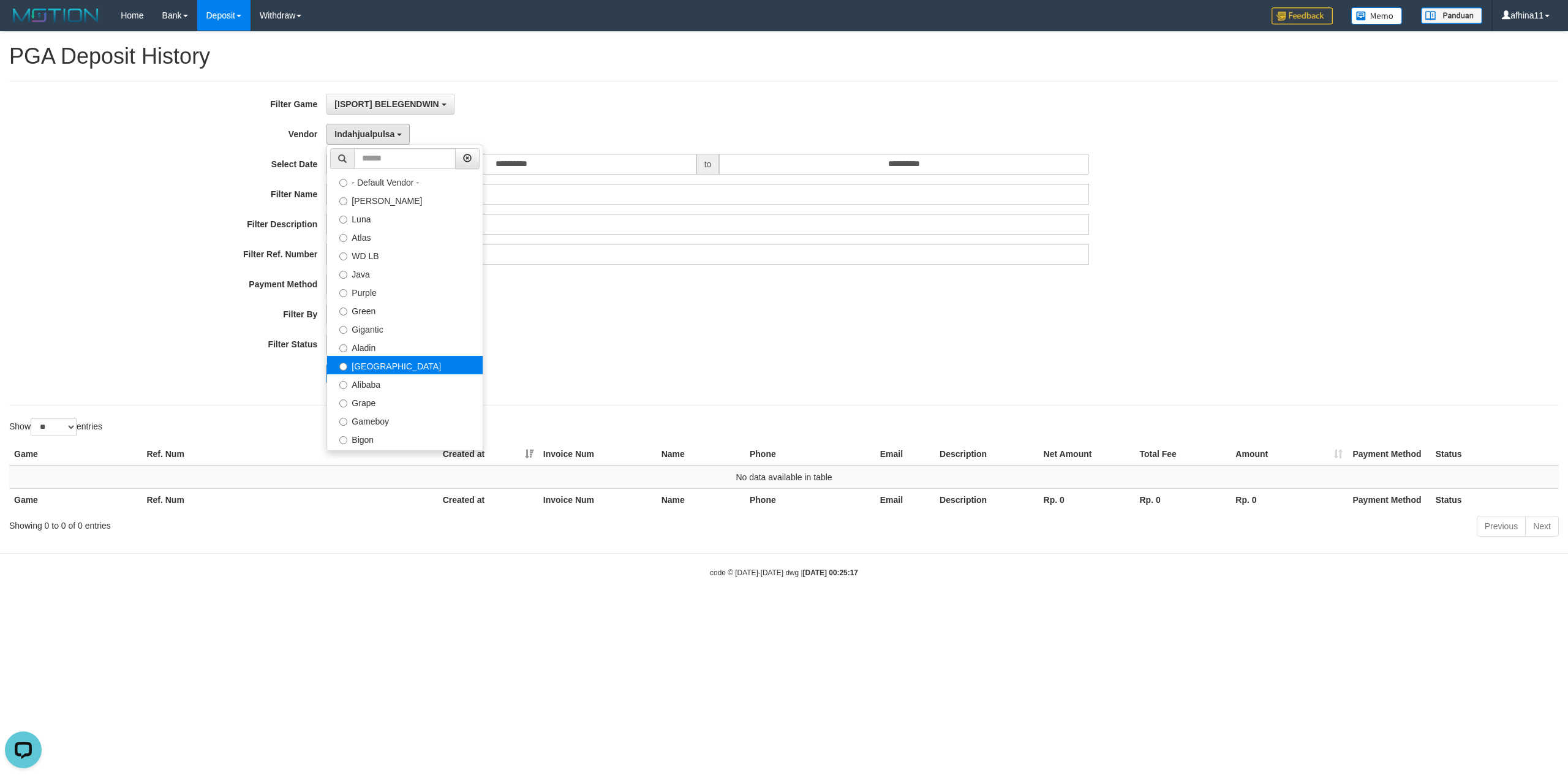 select on "**********" 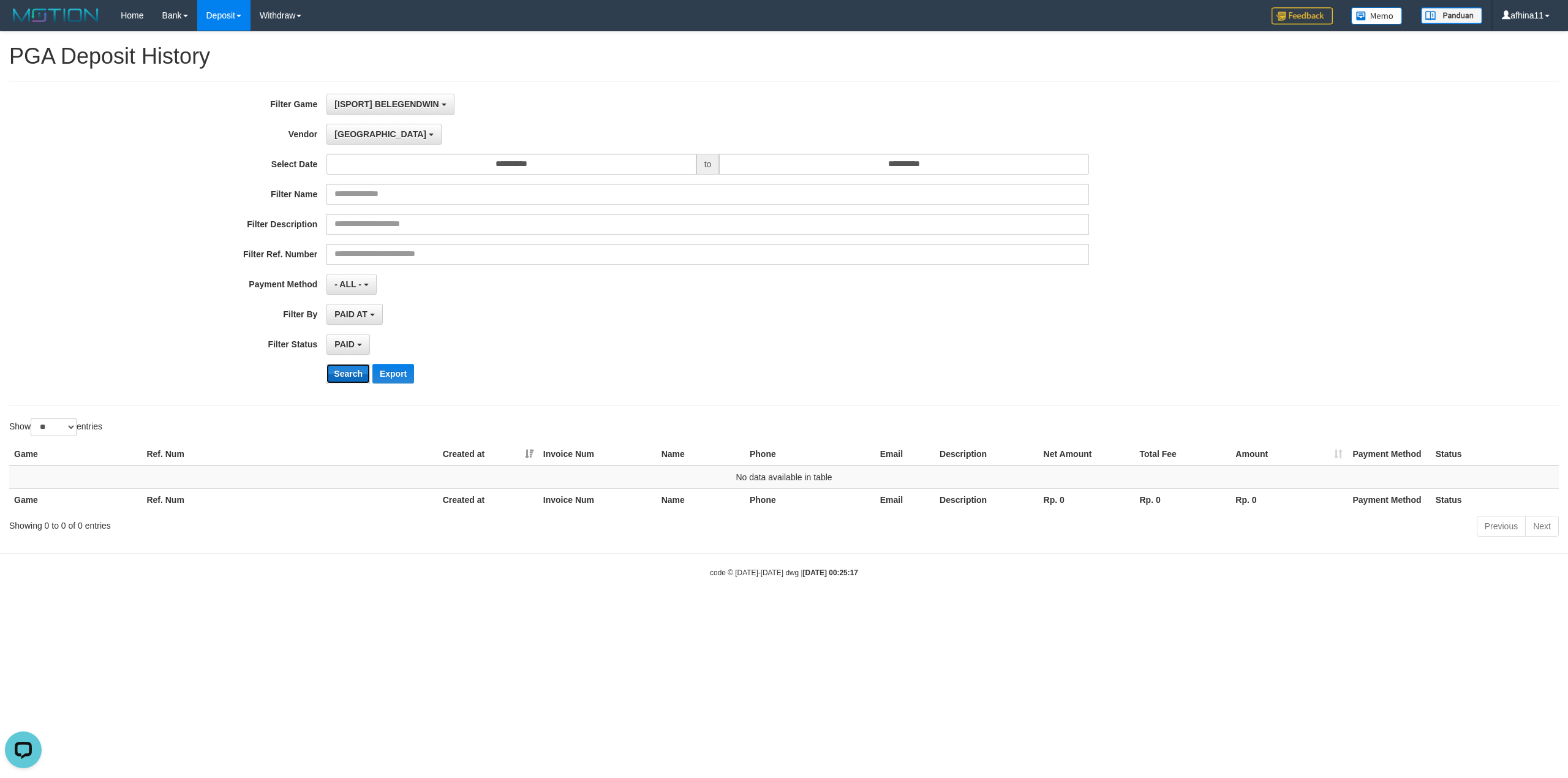 click on "Search" at bounding box center (348, 374) 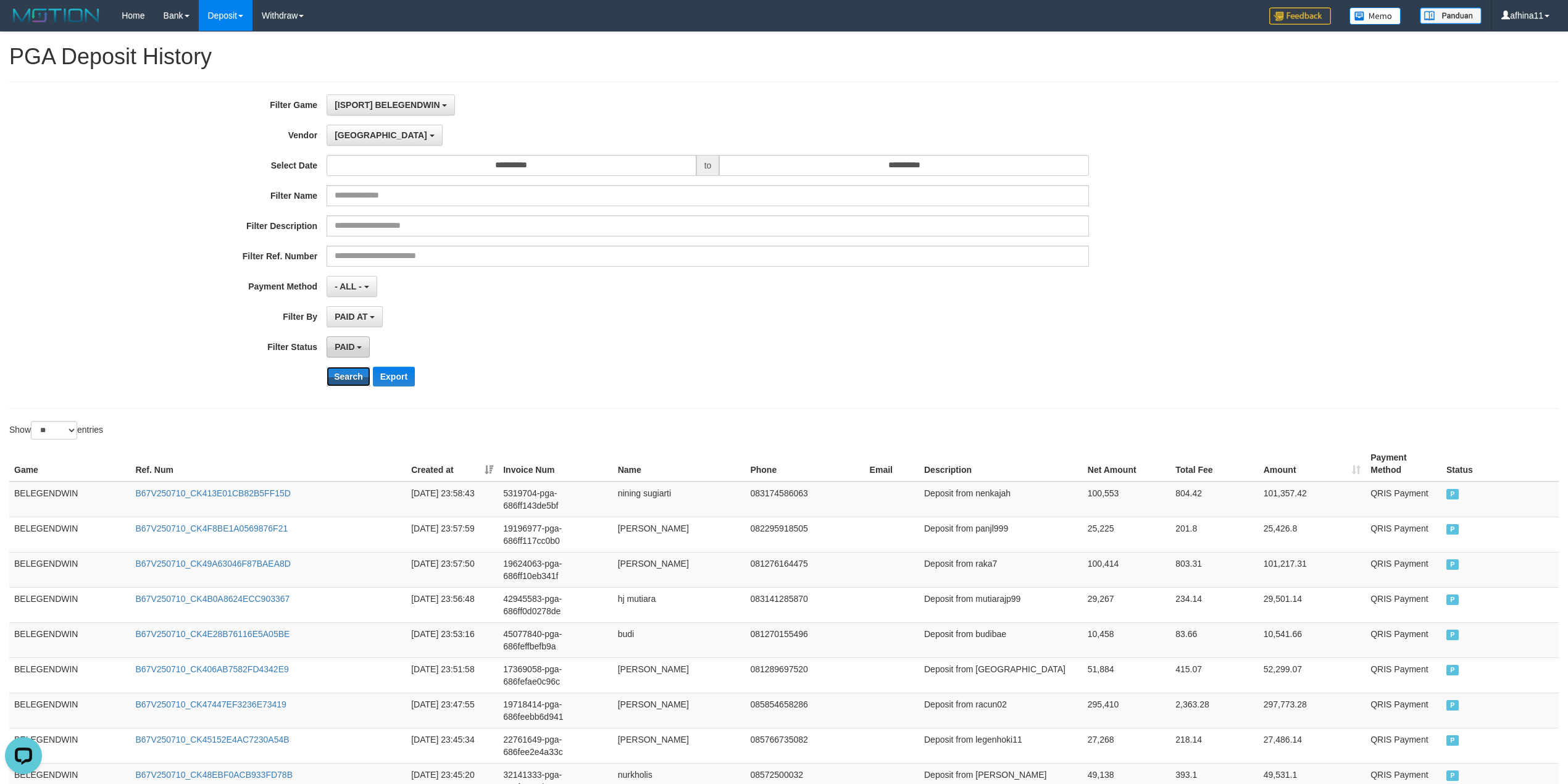 type 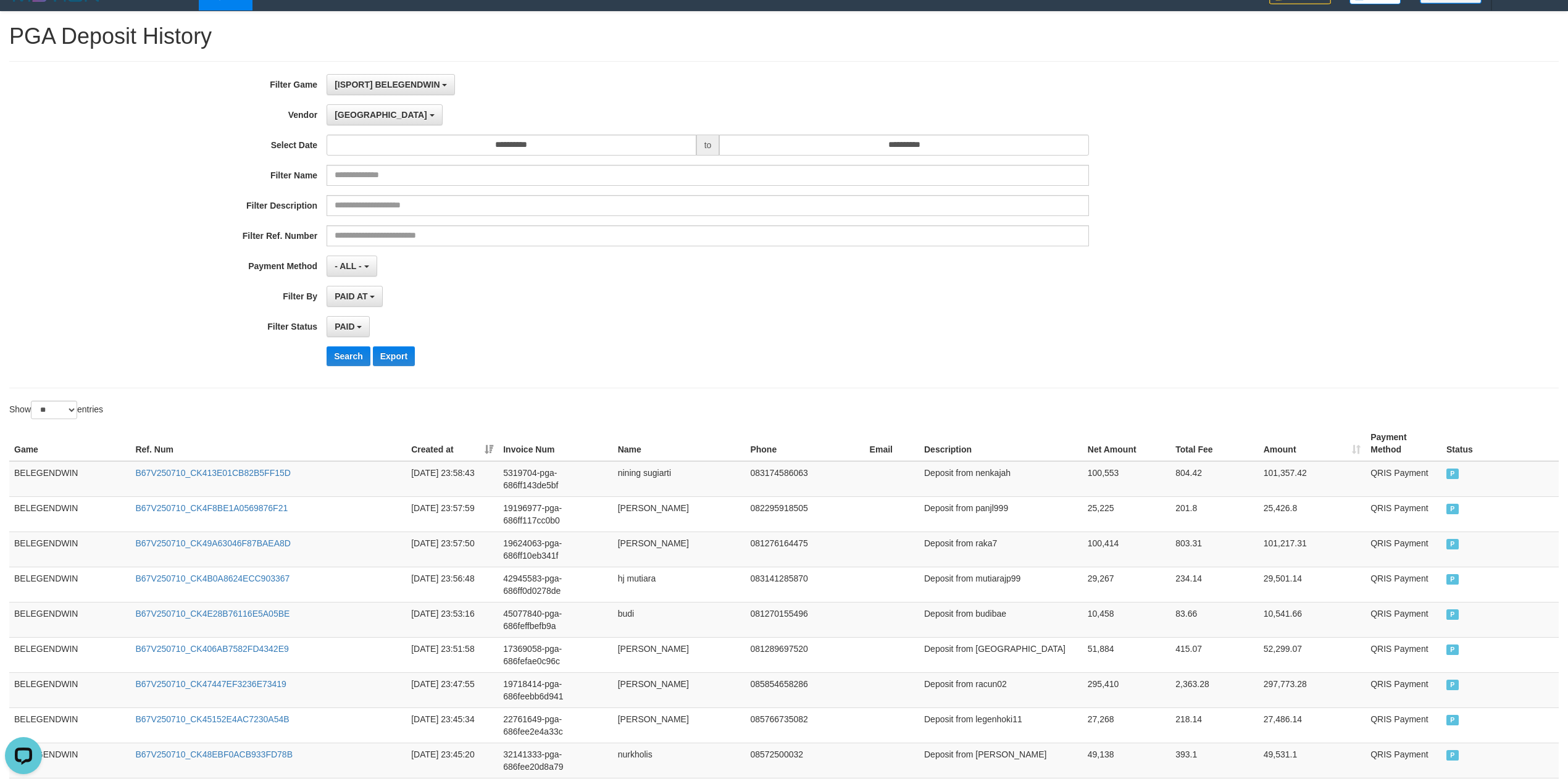 scroll, scrollTop: 55, scrollLeft: 0, axis: vertical 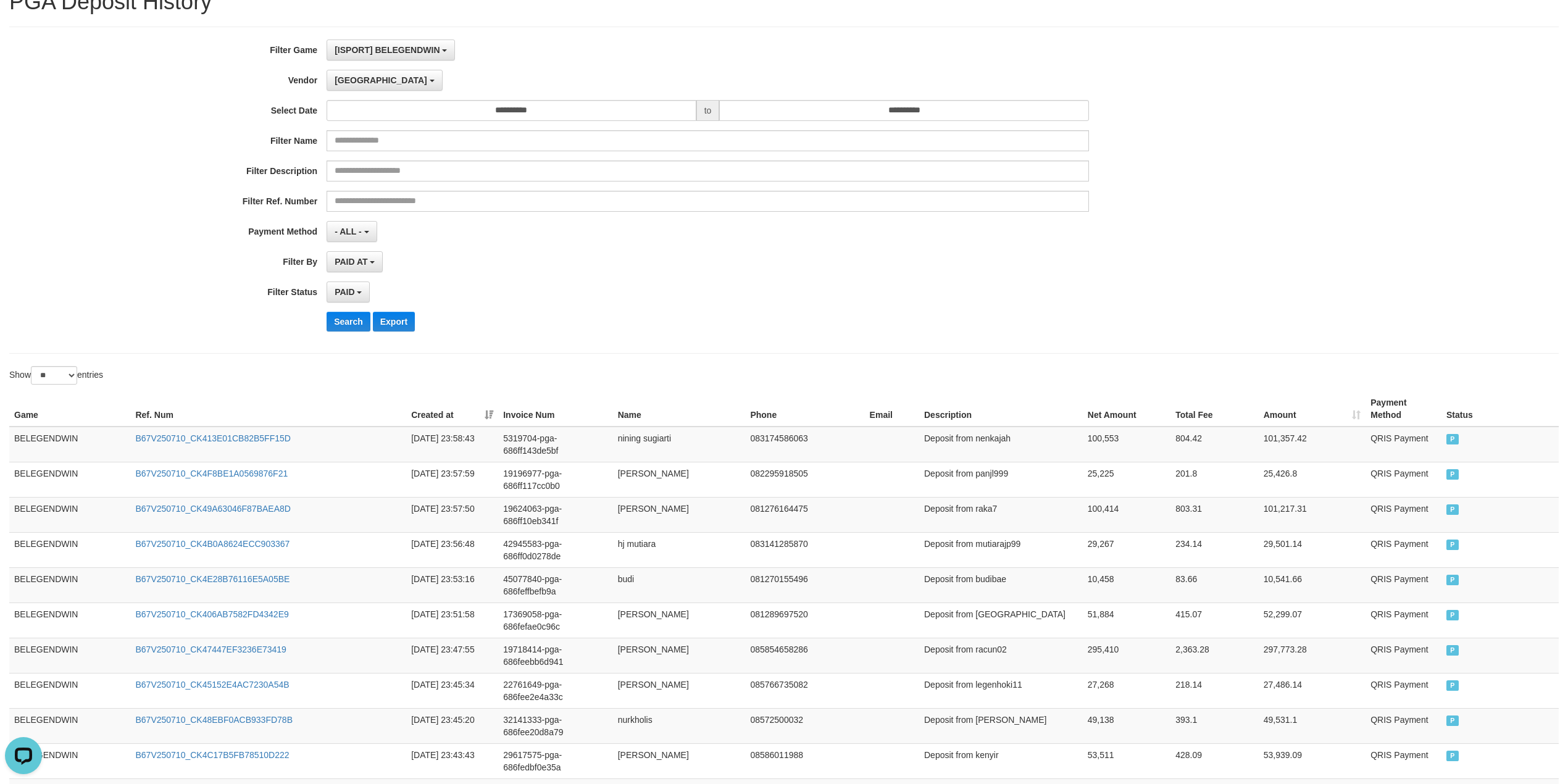 drag, startPoint x: 1095, startPoint y: 312, endPoint x: 1072, endPoint y: 310, distance: 23.086793 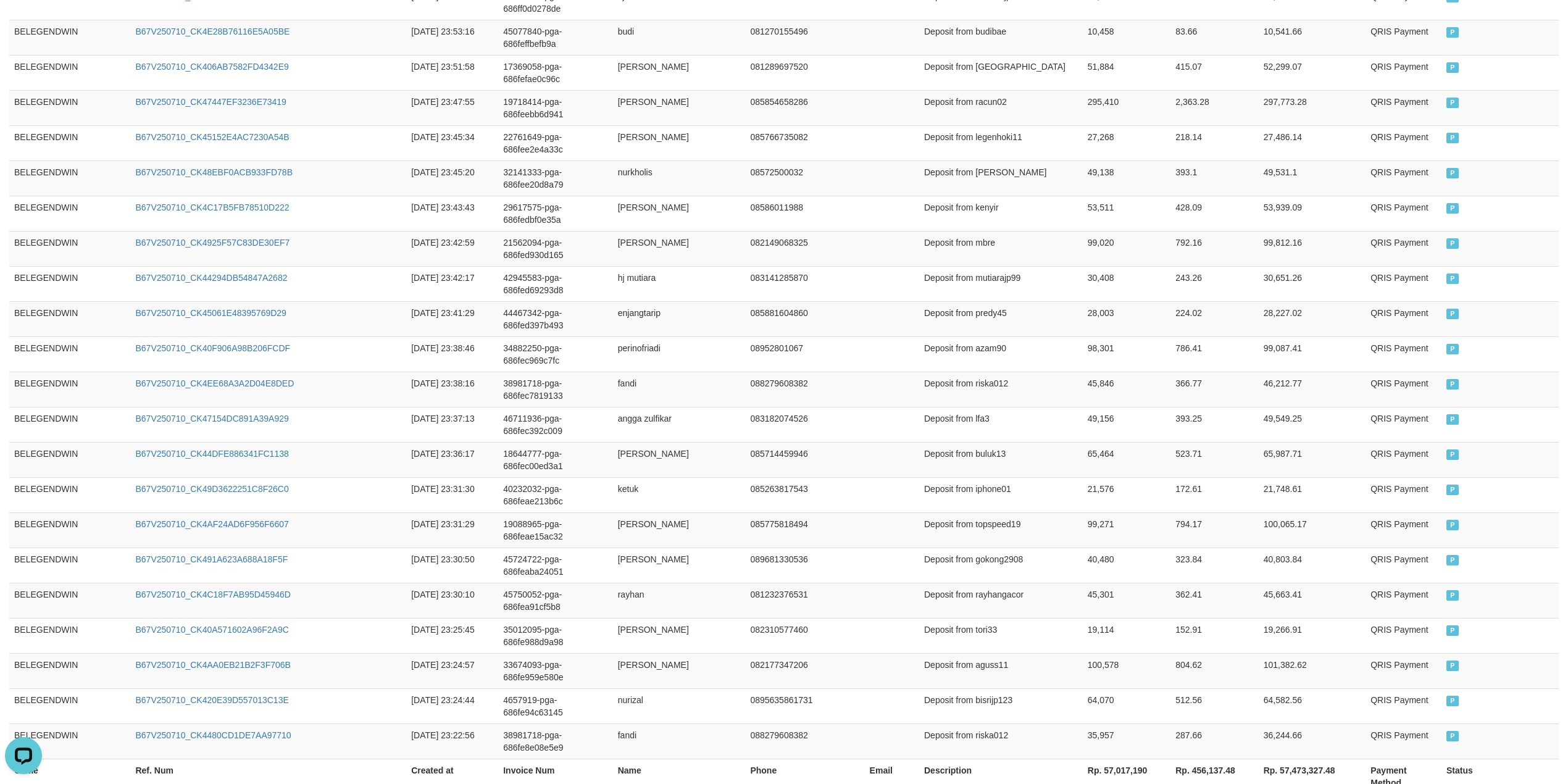scroll, scrollTop: 669, scrollLeft: 0, axis: vertical 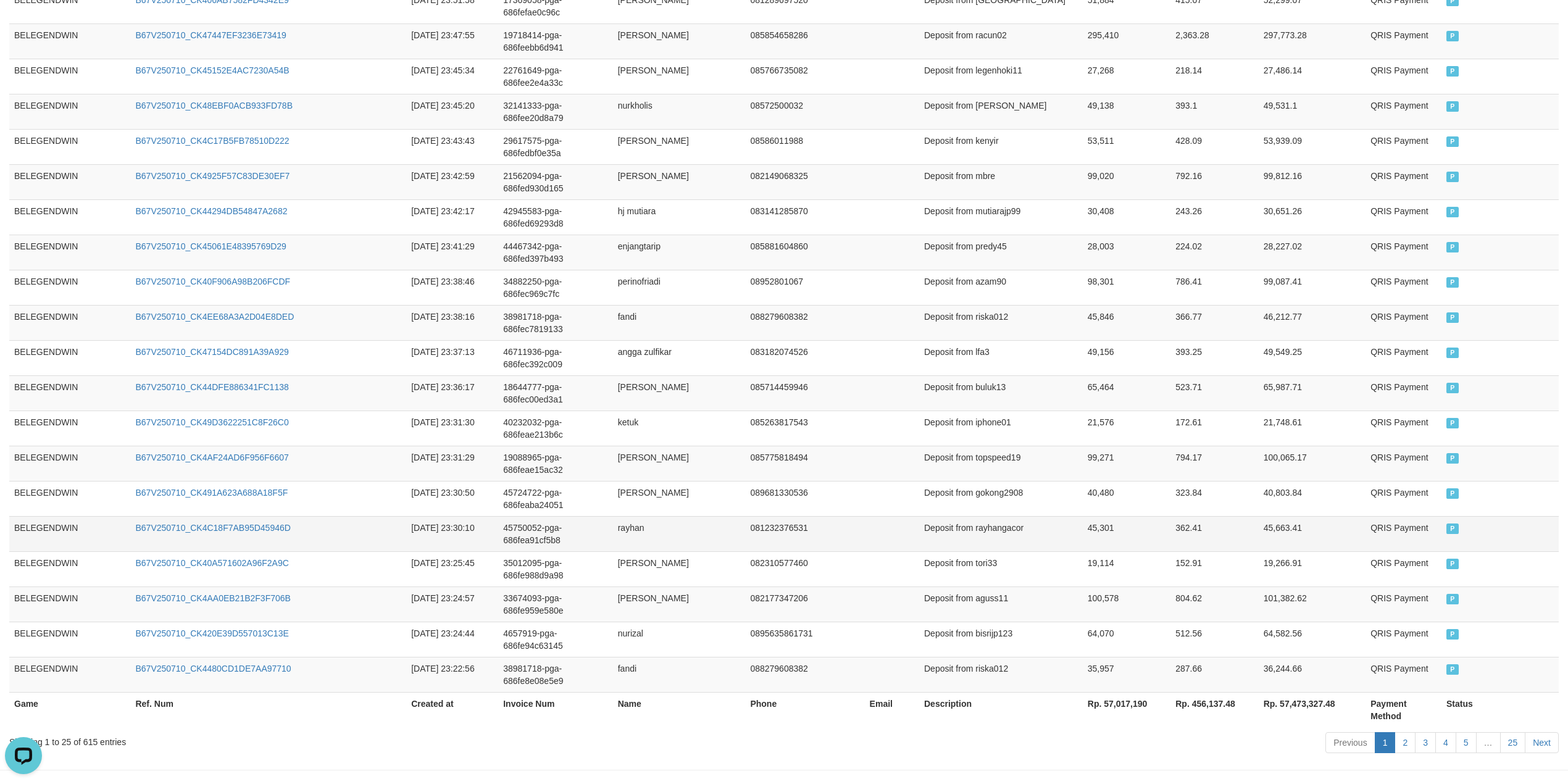 click on "B67V250710_CK4C18F7AB95D45946D" at bounding box center [268, 533] 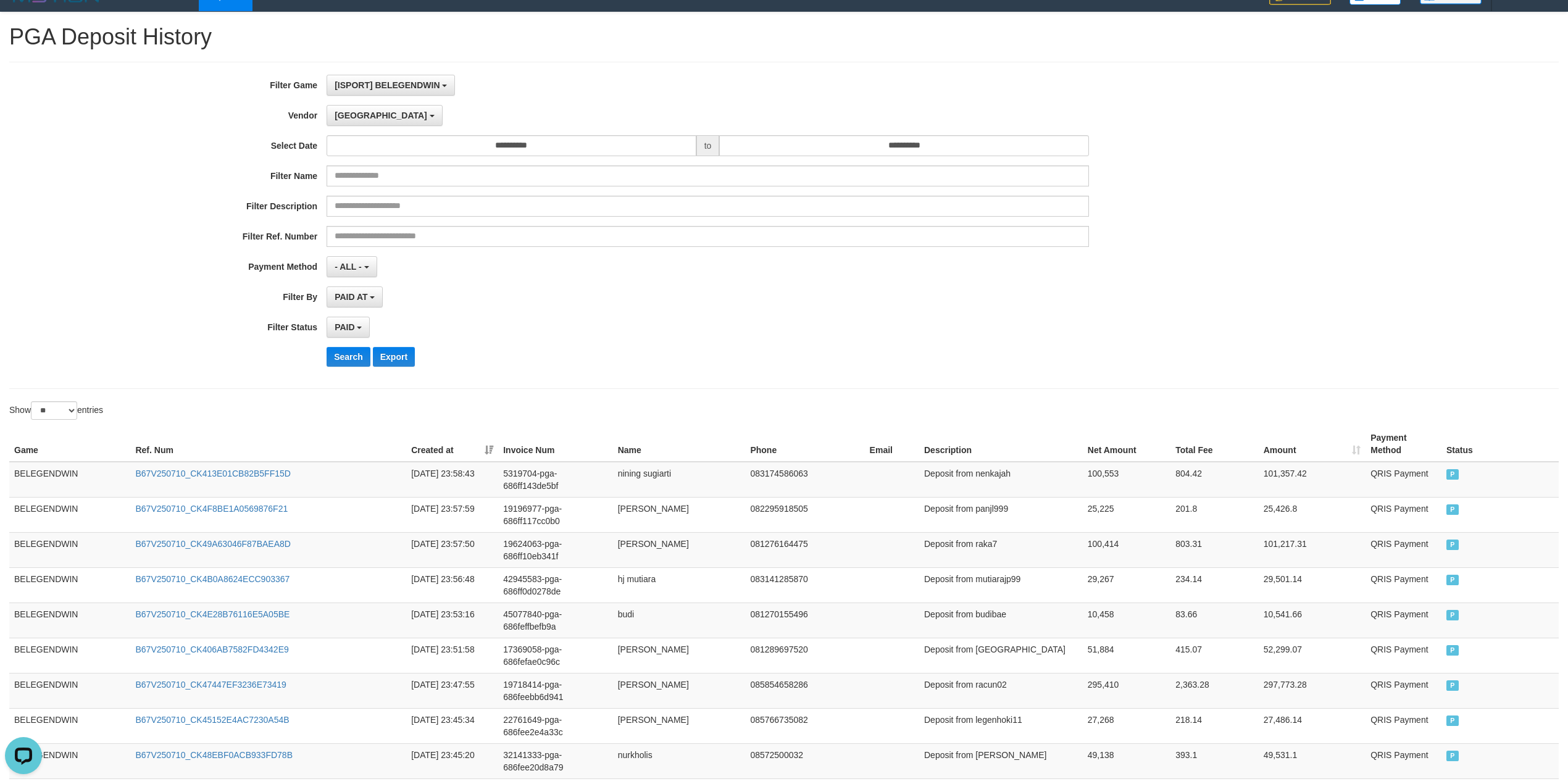 scroll, scrollTop: 0, scrollLeft: 0, axis: both 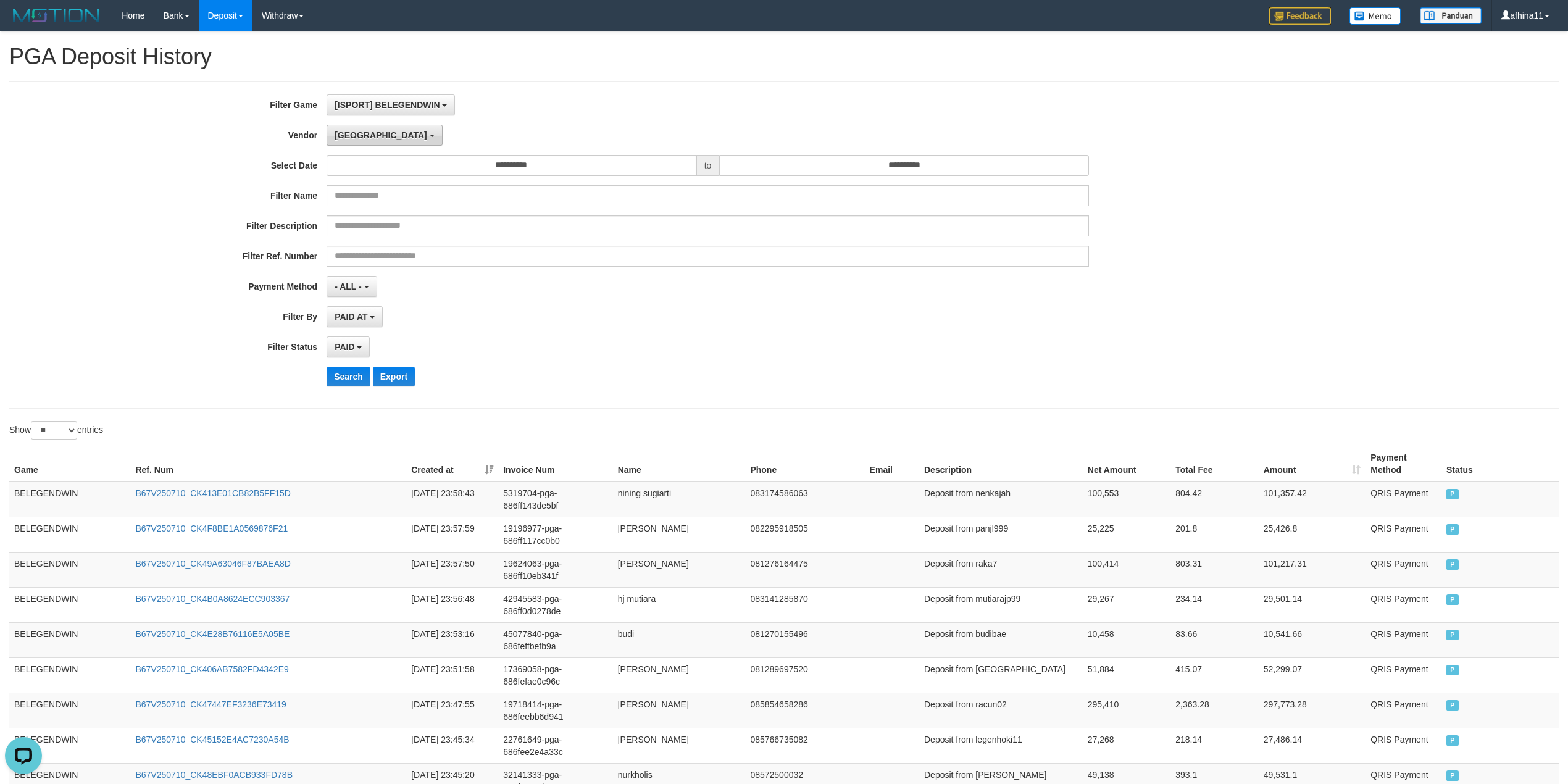 click on "[GEOGRAPHIC_DATA]" at bounding box center [384, 135] 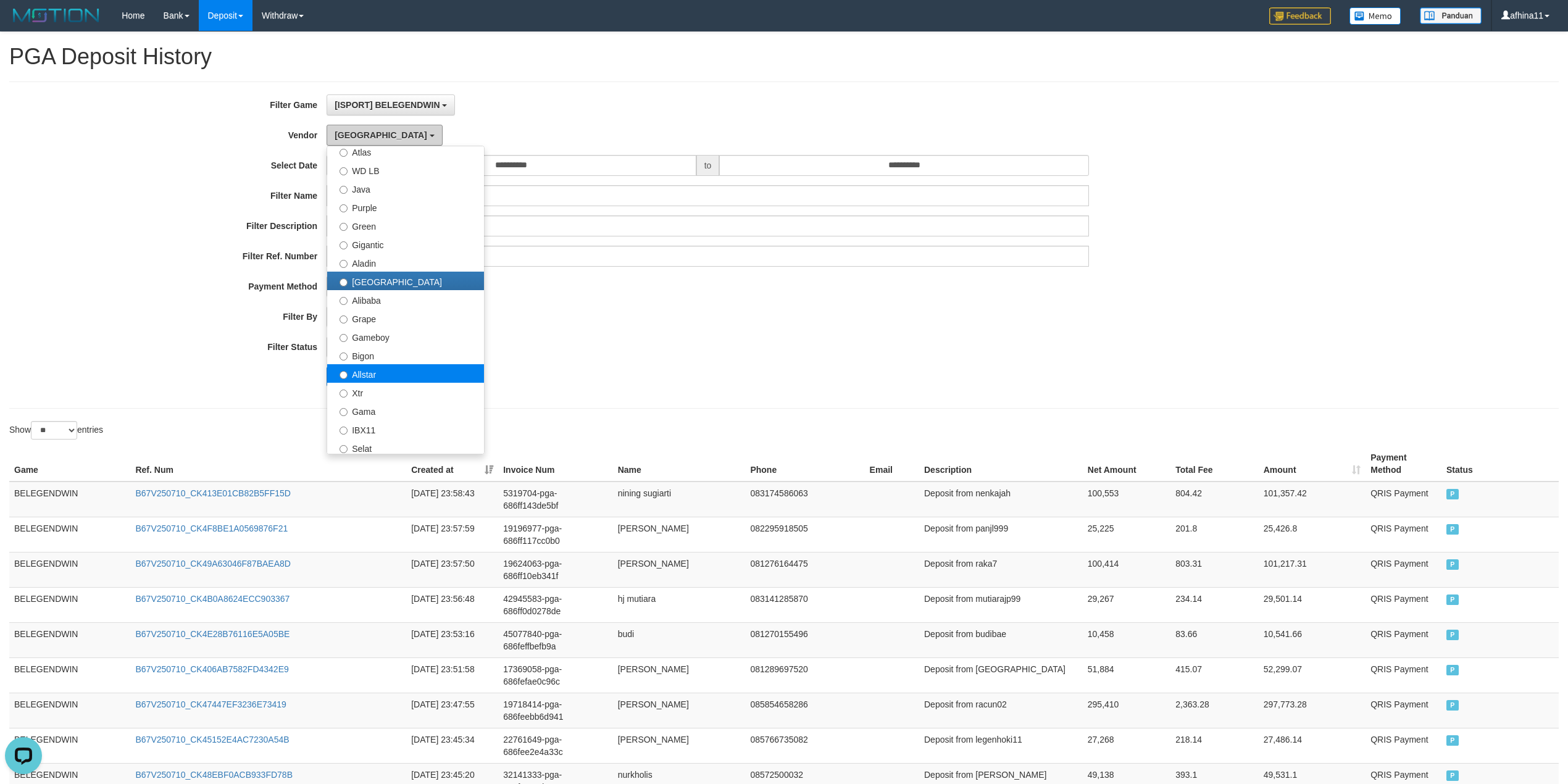 scroll, scrollTop: 109, scrollLeft: 0, axis: vertical 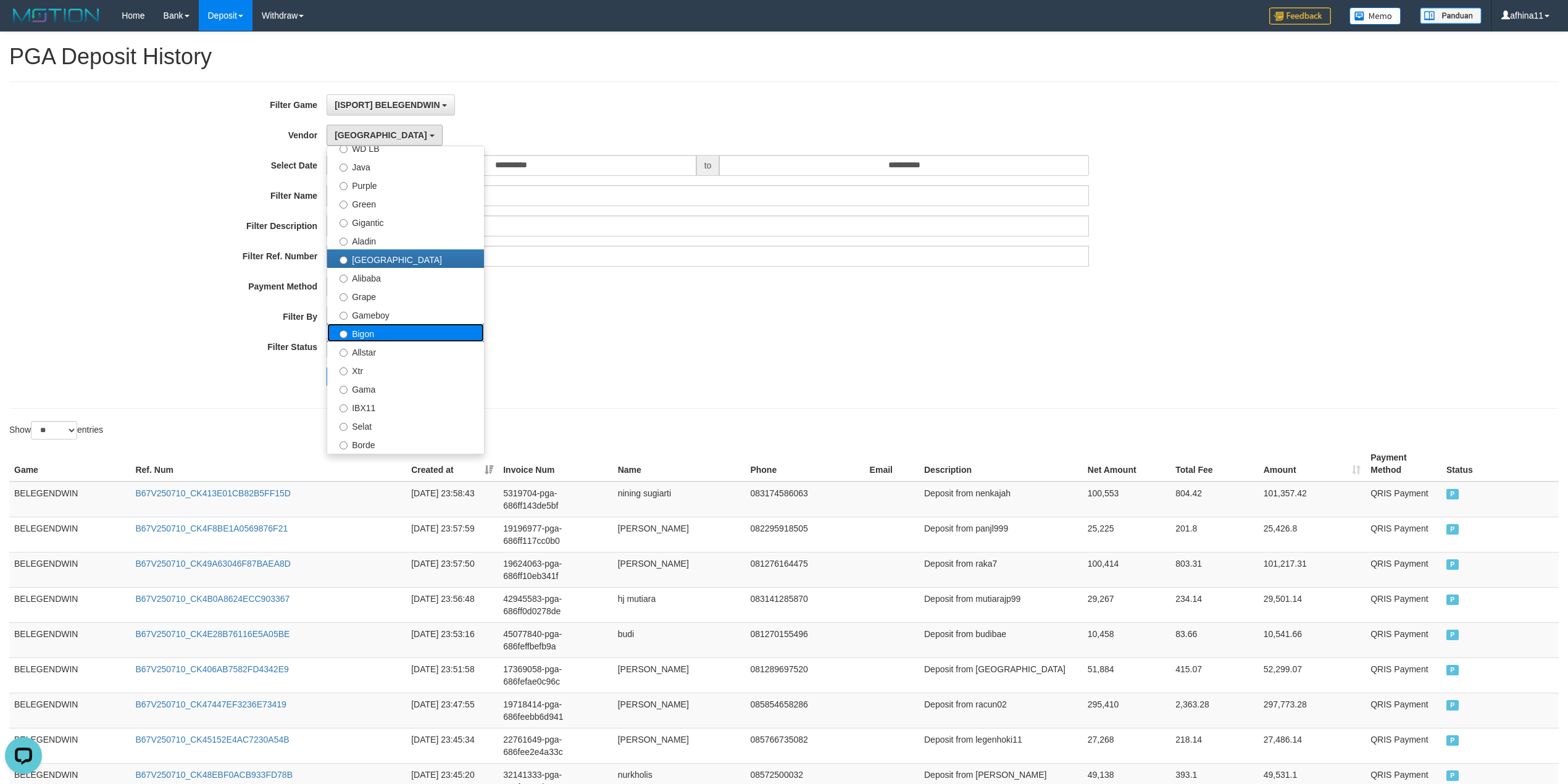 click on "Bigon" at bounding box center (406, 333) 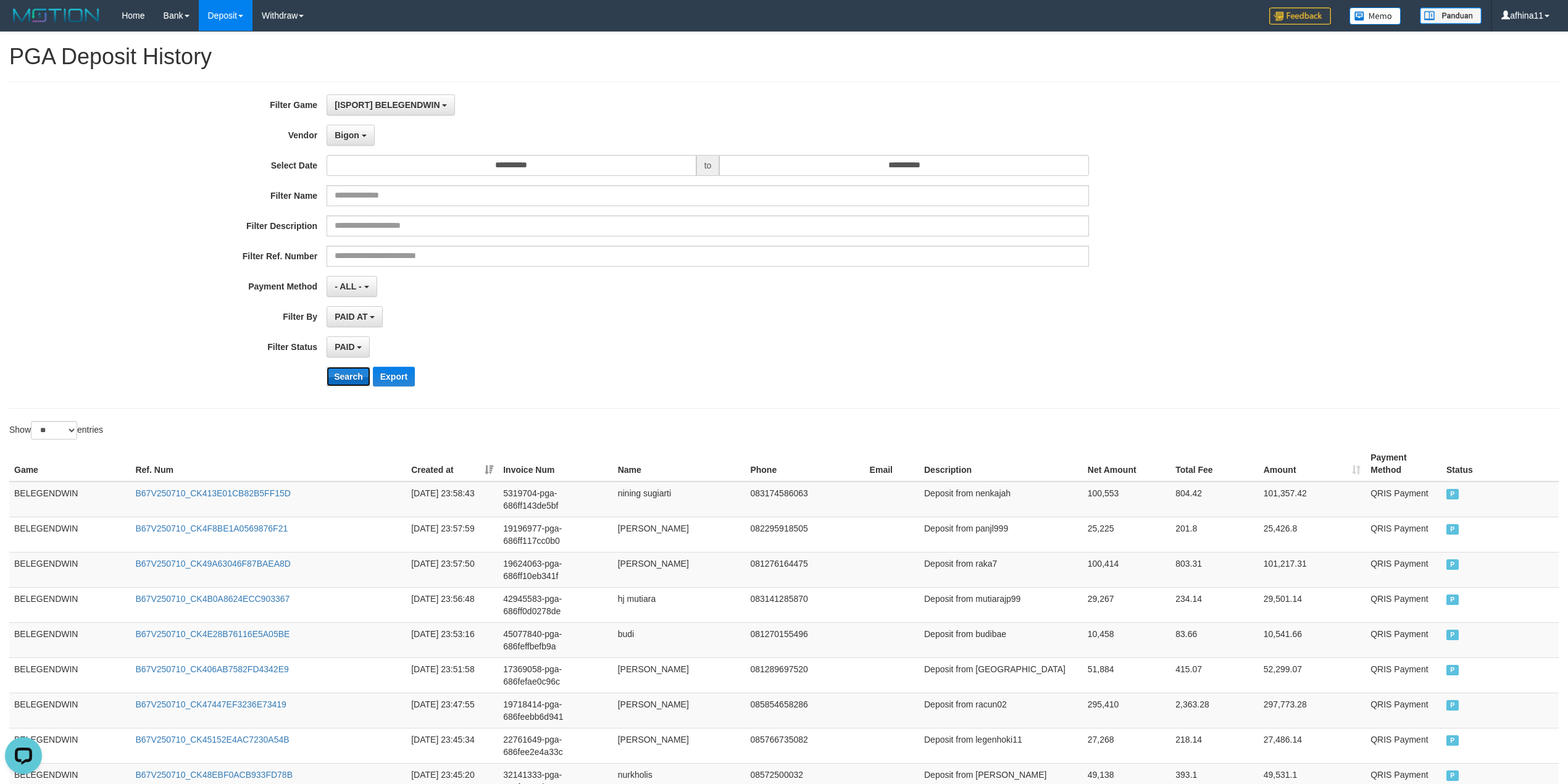 click on "Search" at bounding box center [348, 377] 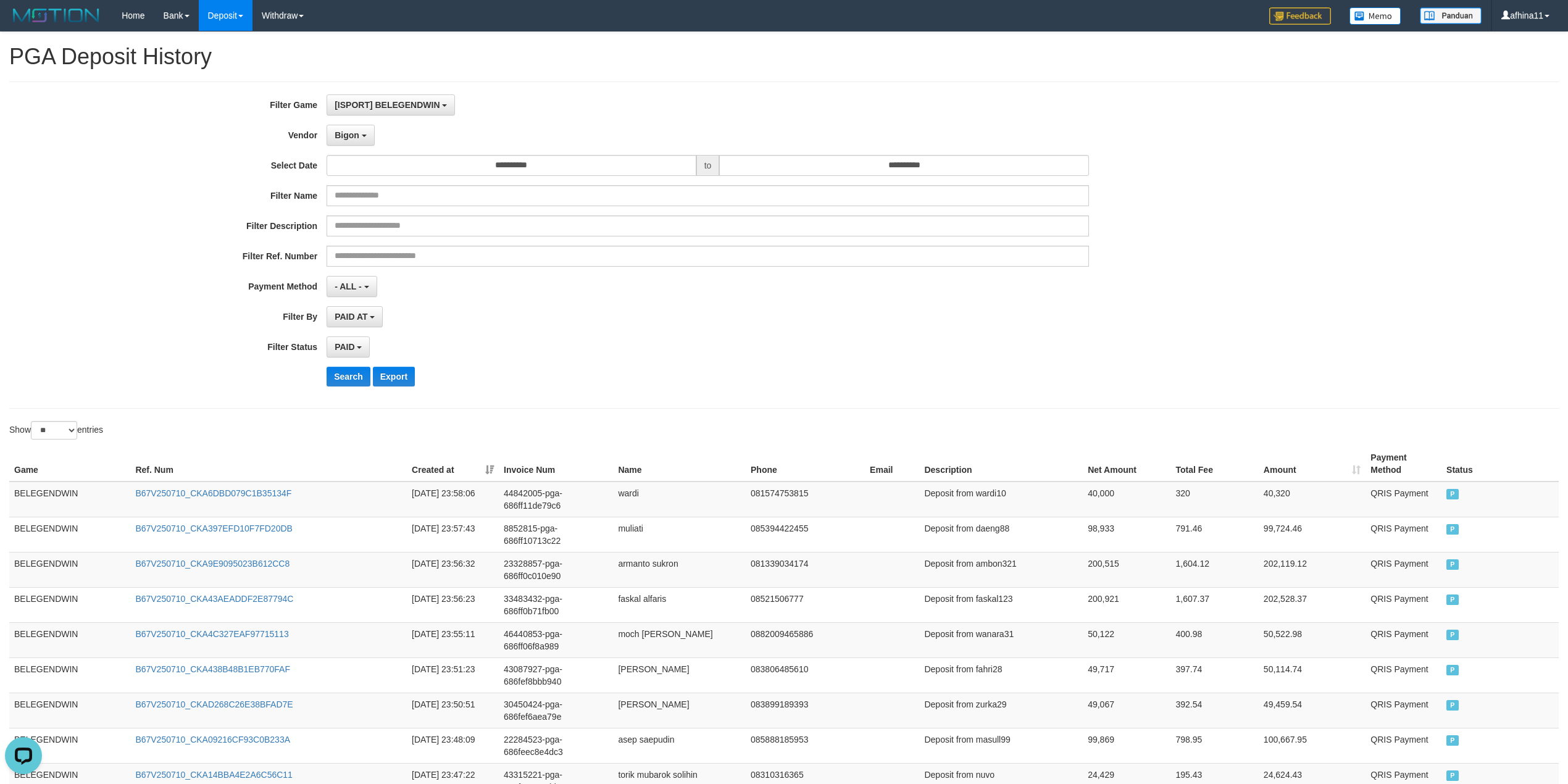 click on "PAID								    SELECT ALL  - ALL -  SELECT STATUS
PENDING/UNPAID
PAID
CANCELED
EXPIRED" at bounding box center [707, 347] 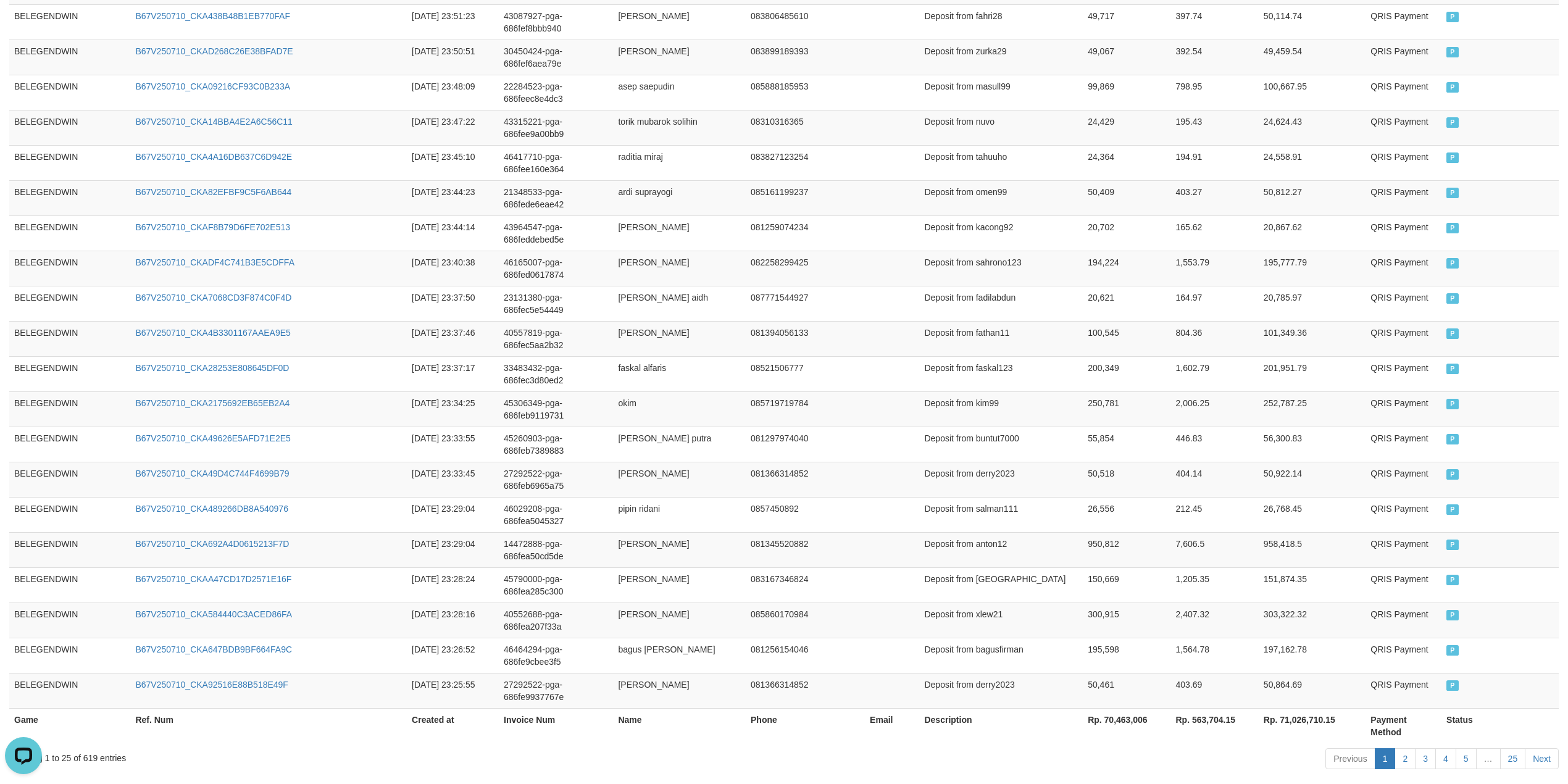 scroll, scrollTop: 682, scrollLeft: 0, axis: vertical 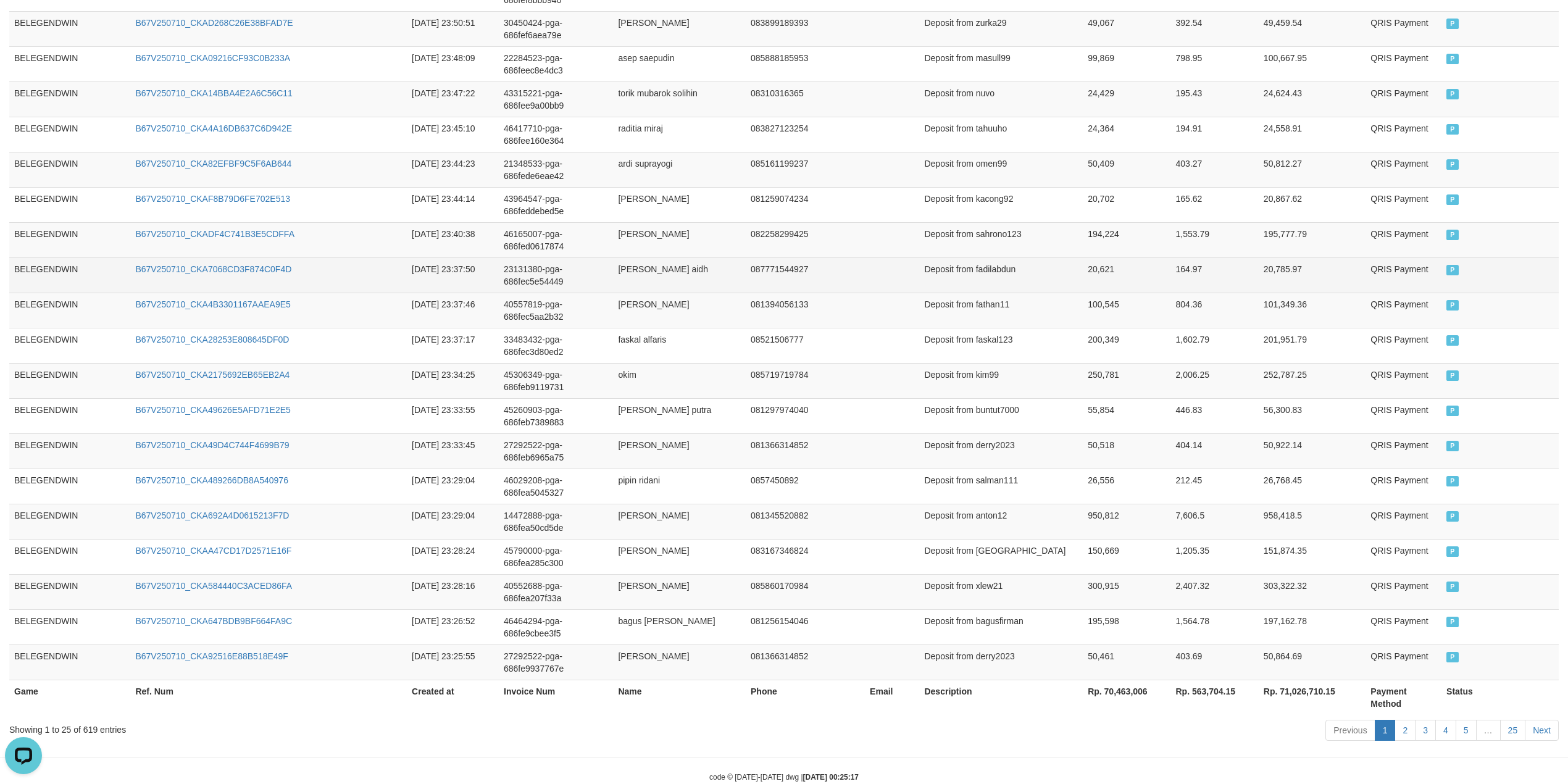 click on "087771544927" at bounding box center [805, 275] 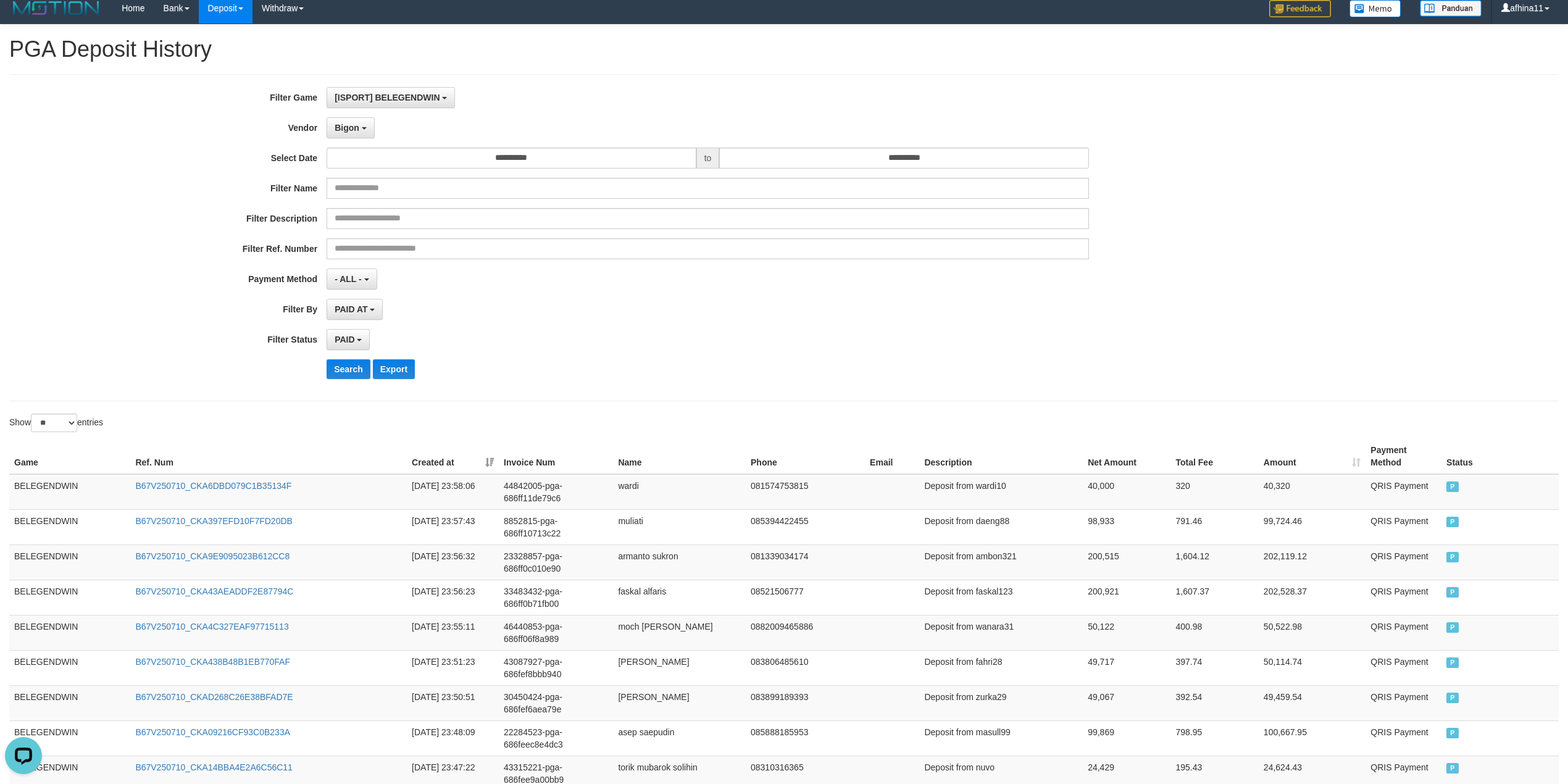 scroll, scrollTop: 0, scrollLeft: 0, axis: both 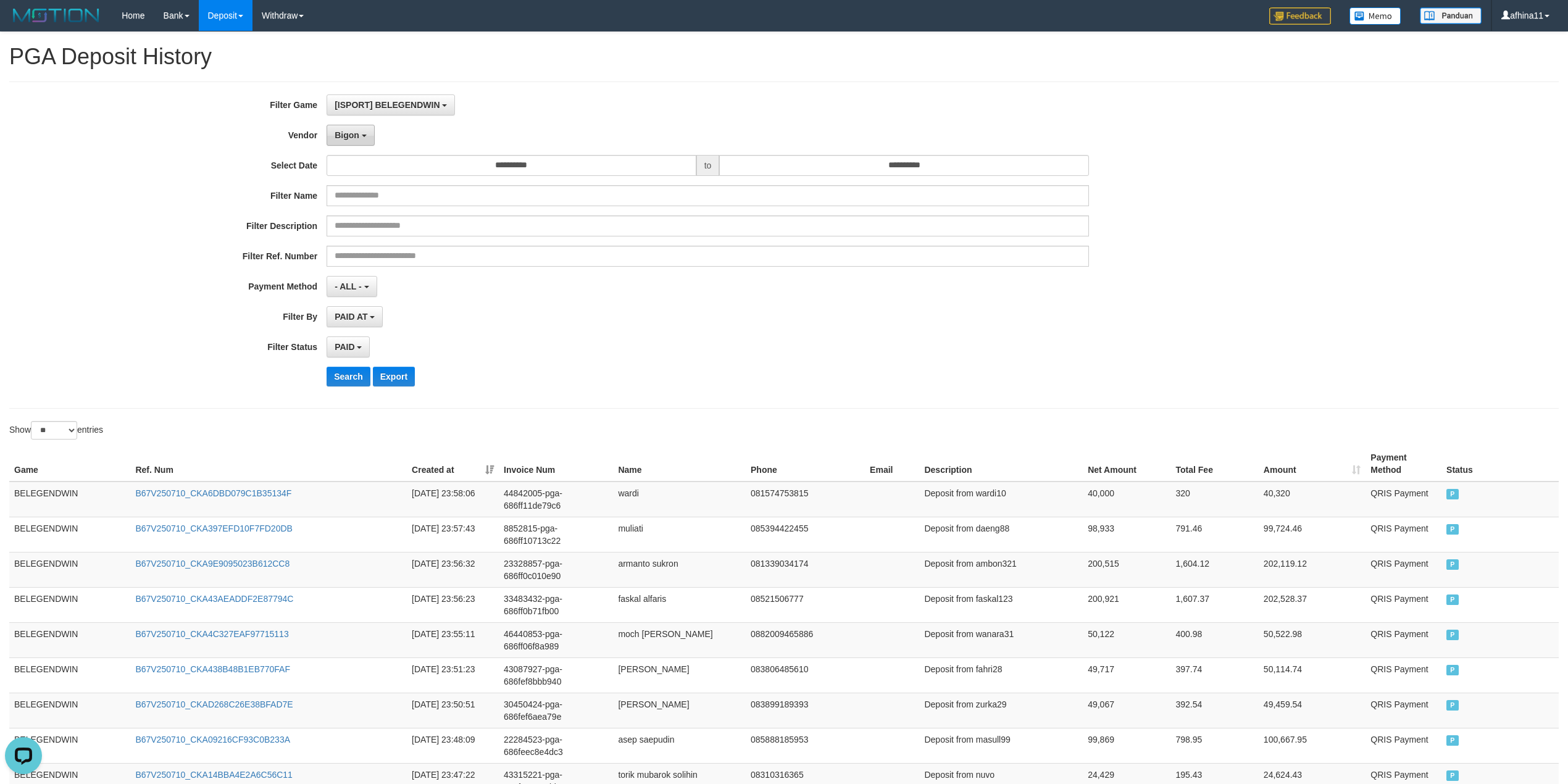 click on "Bigon" at bounding box center [347, 135] 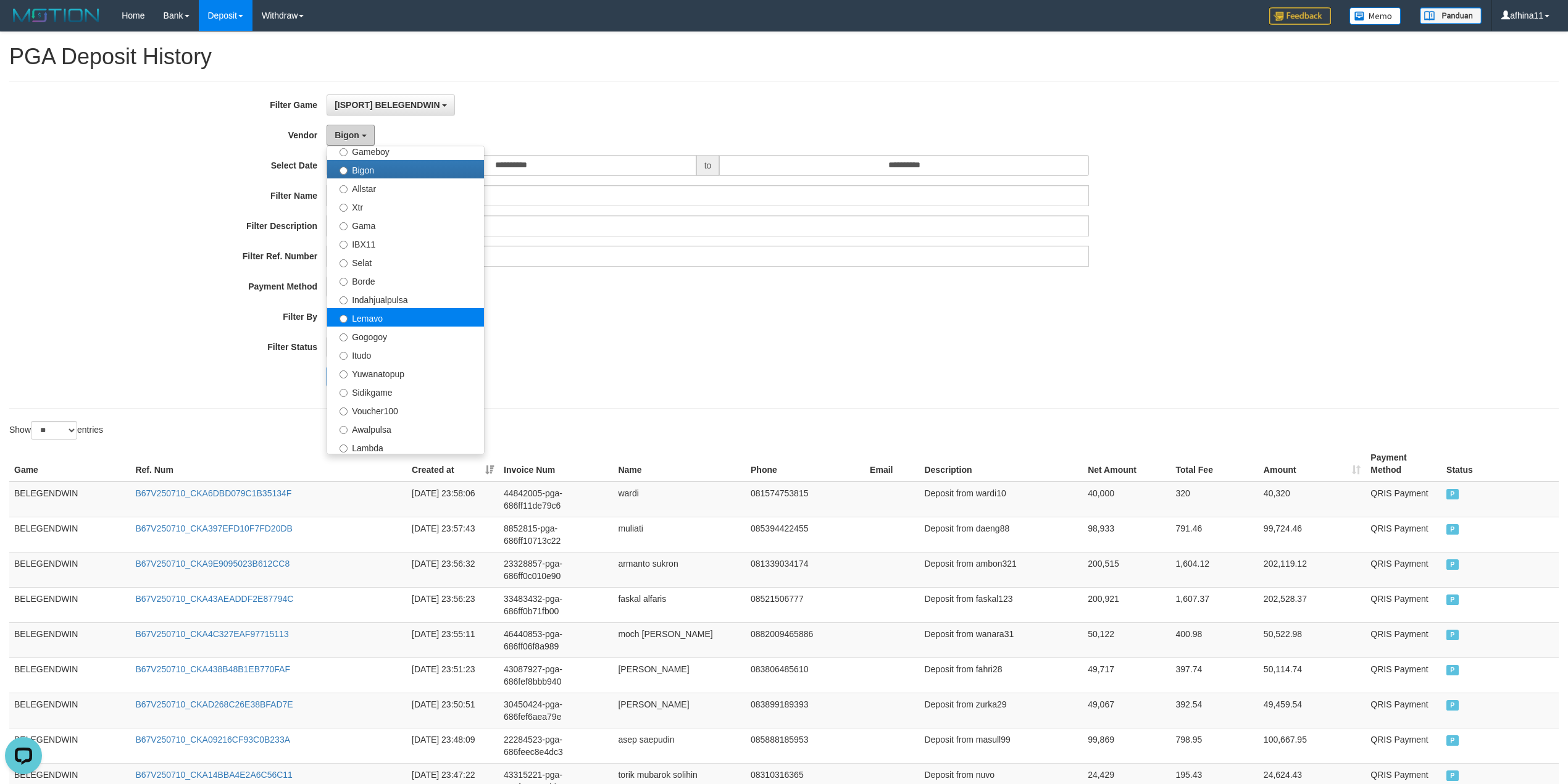 scroll, scrollTop: 274, scrollLeft: 0, axis: vertical 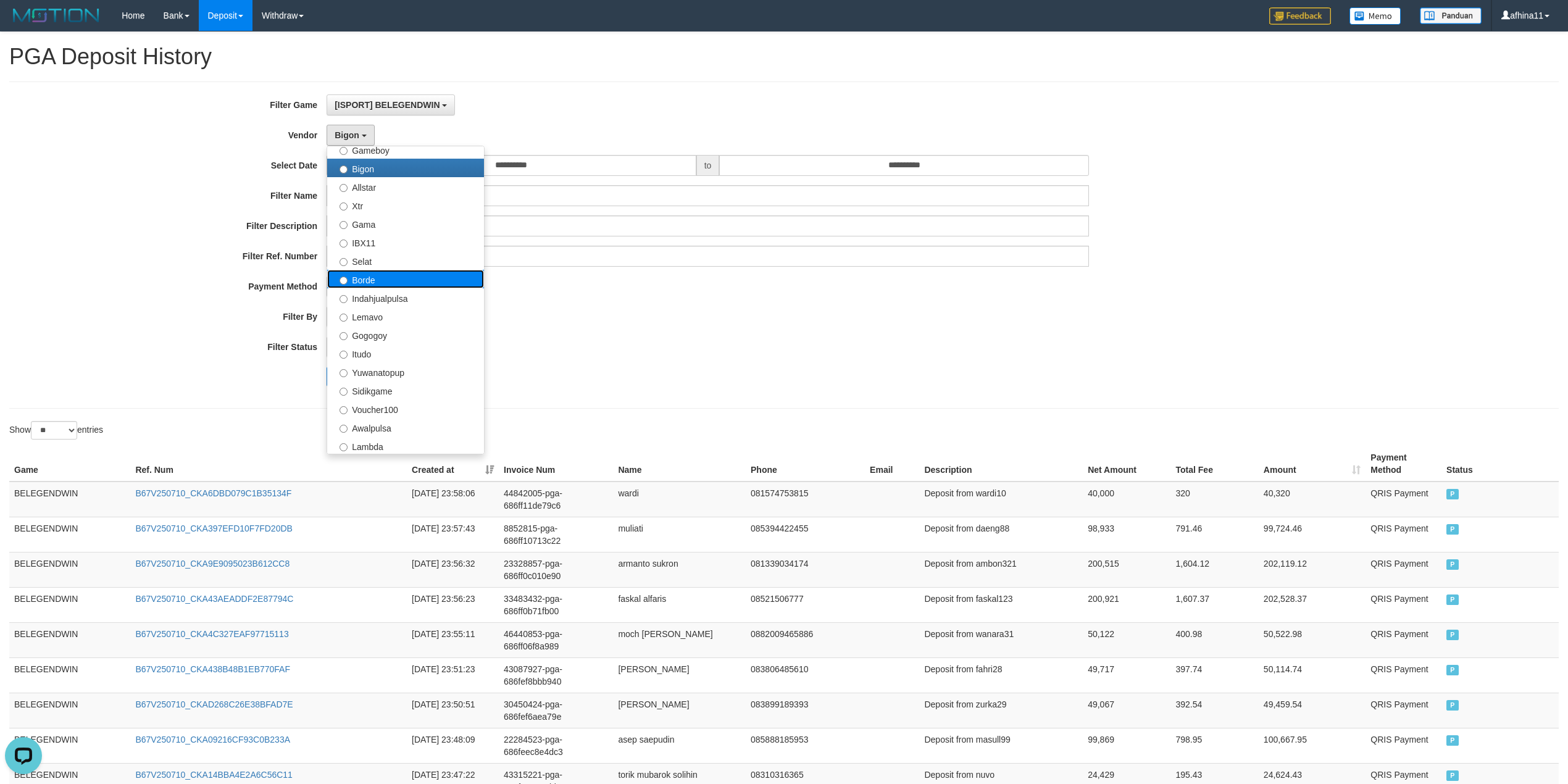 click on "Borde" at bounding box center [406, 279] 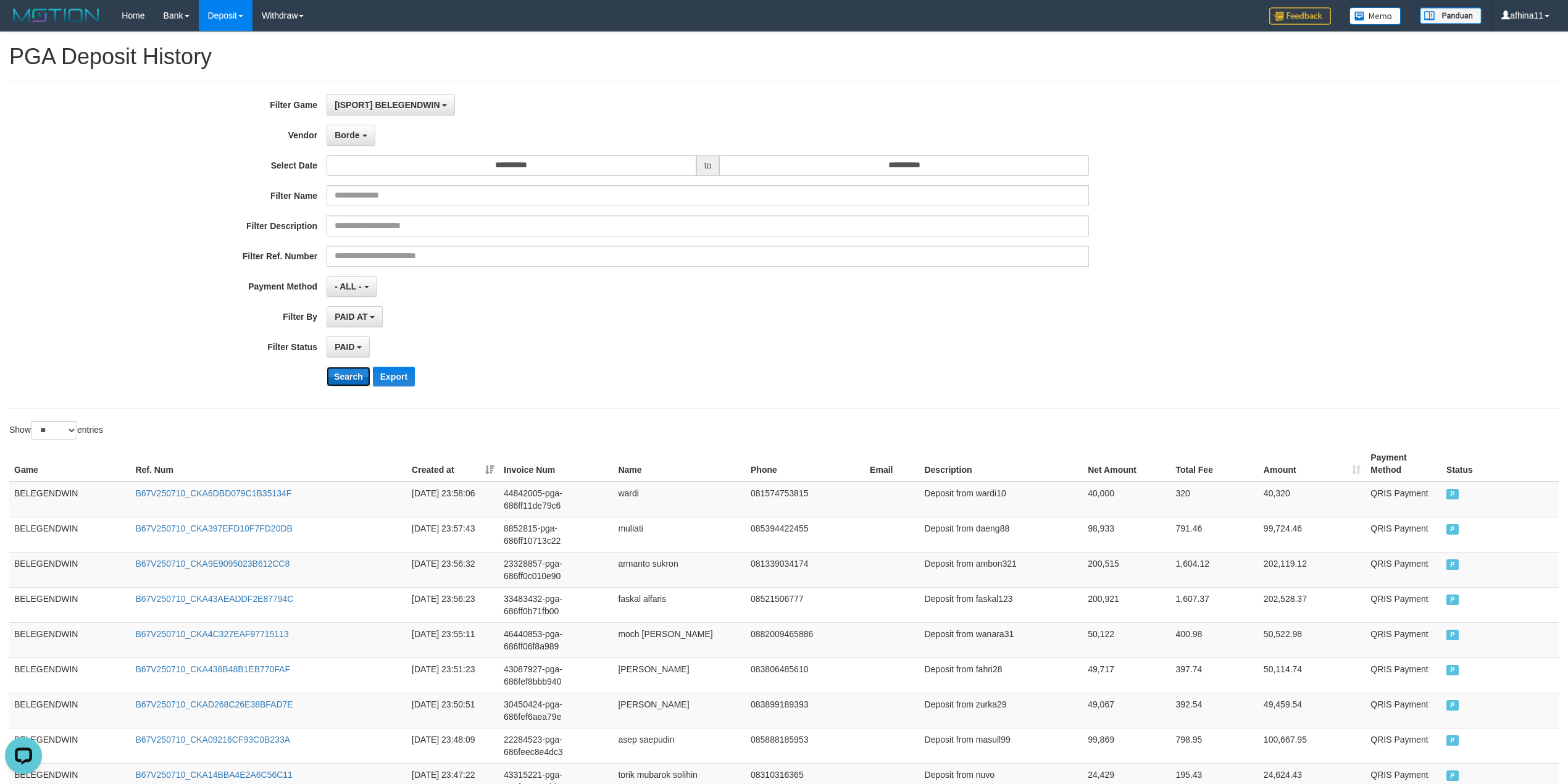 click on "Search" at bounding box center [348, 377] 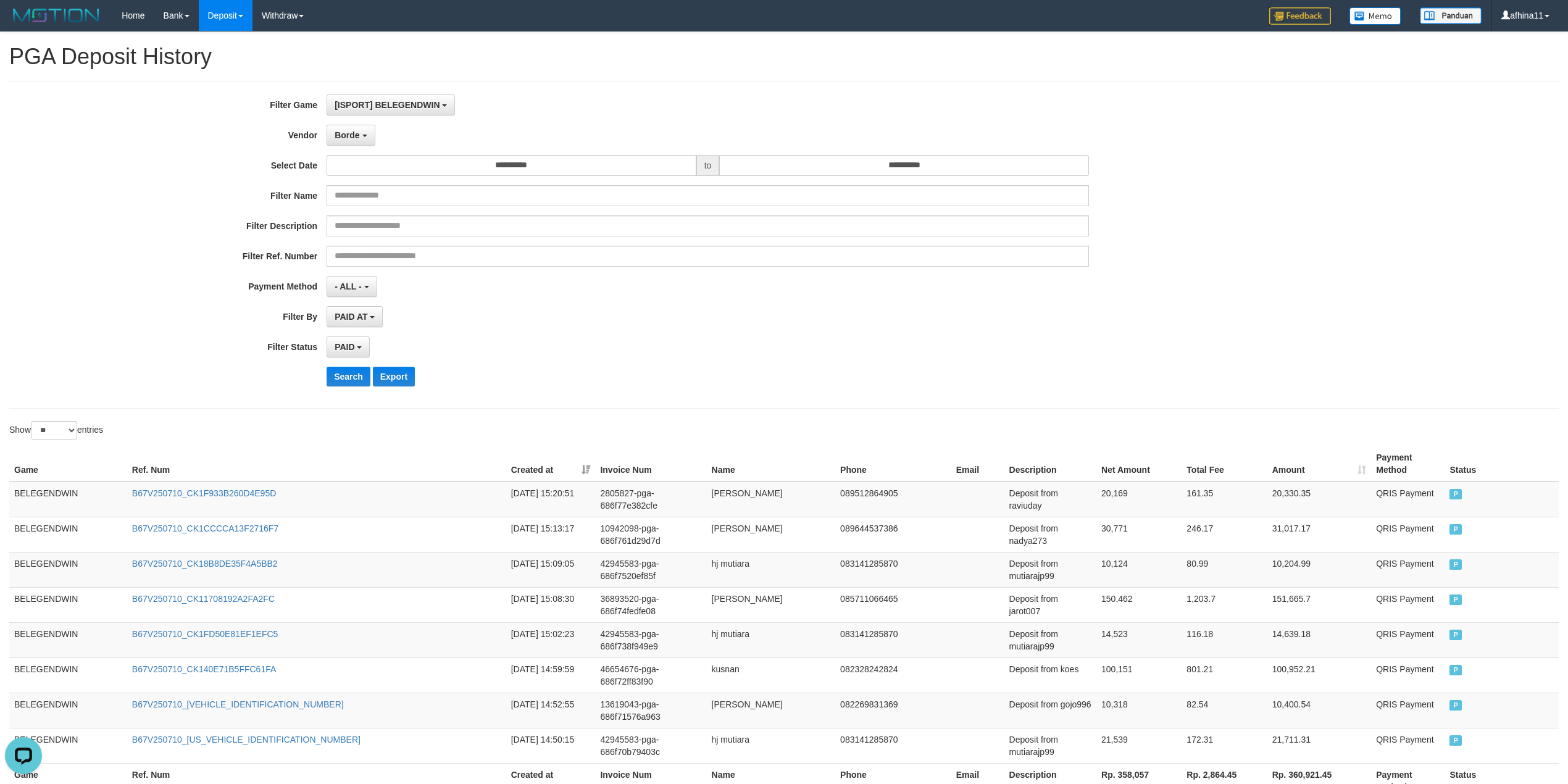 click on "Search
Export" at bounding box center [817, 377] 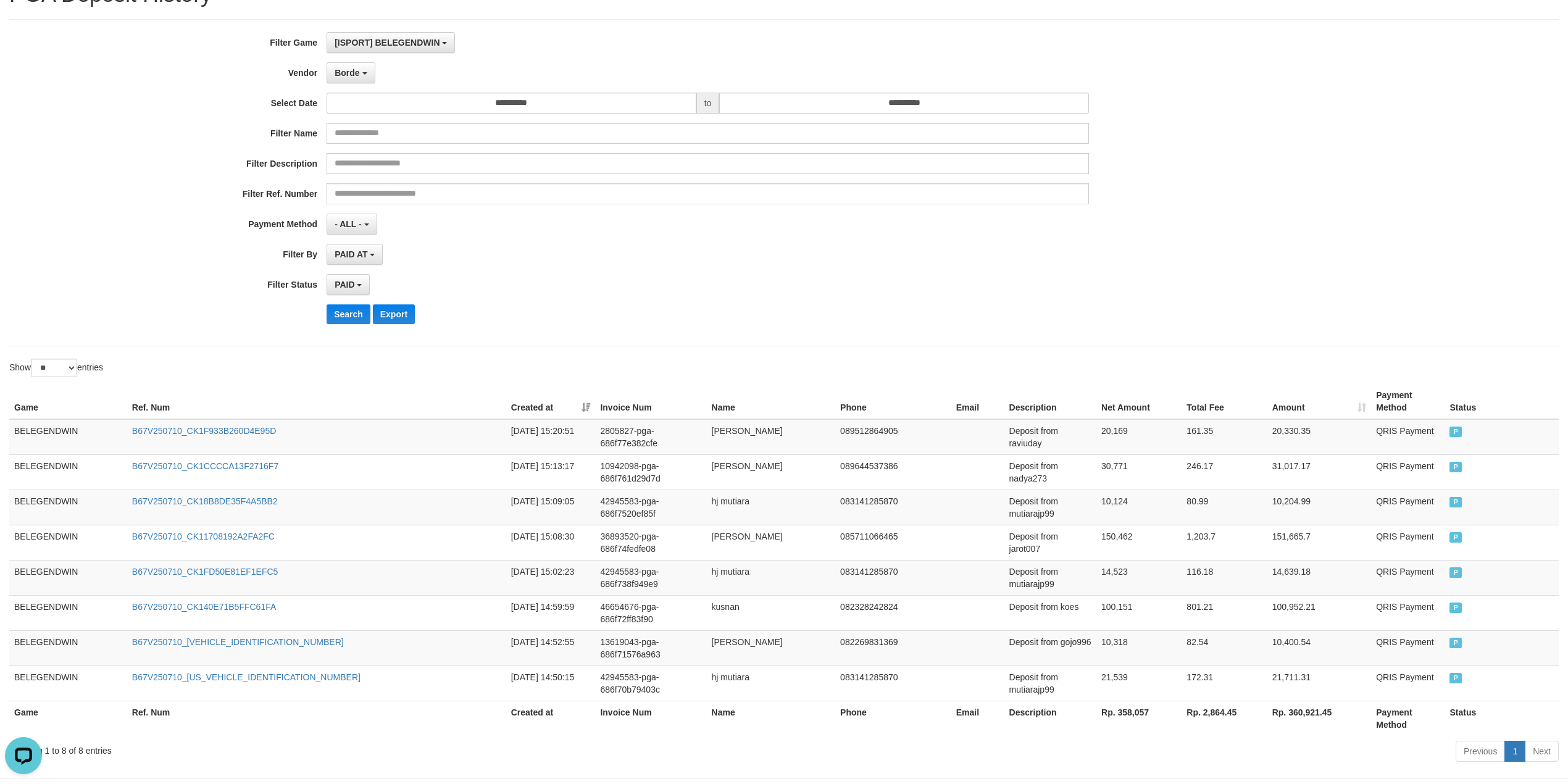 scroll, scrollTop: 67, scrollLeft: 0, axis: vertical 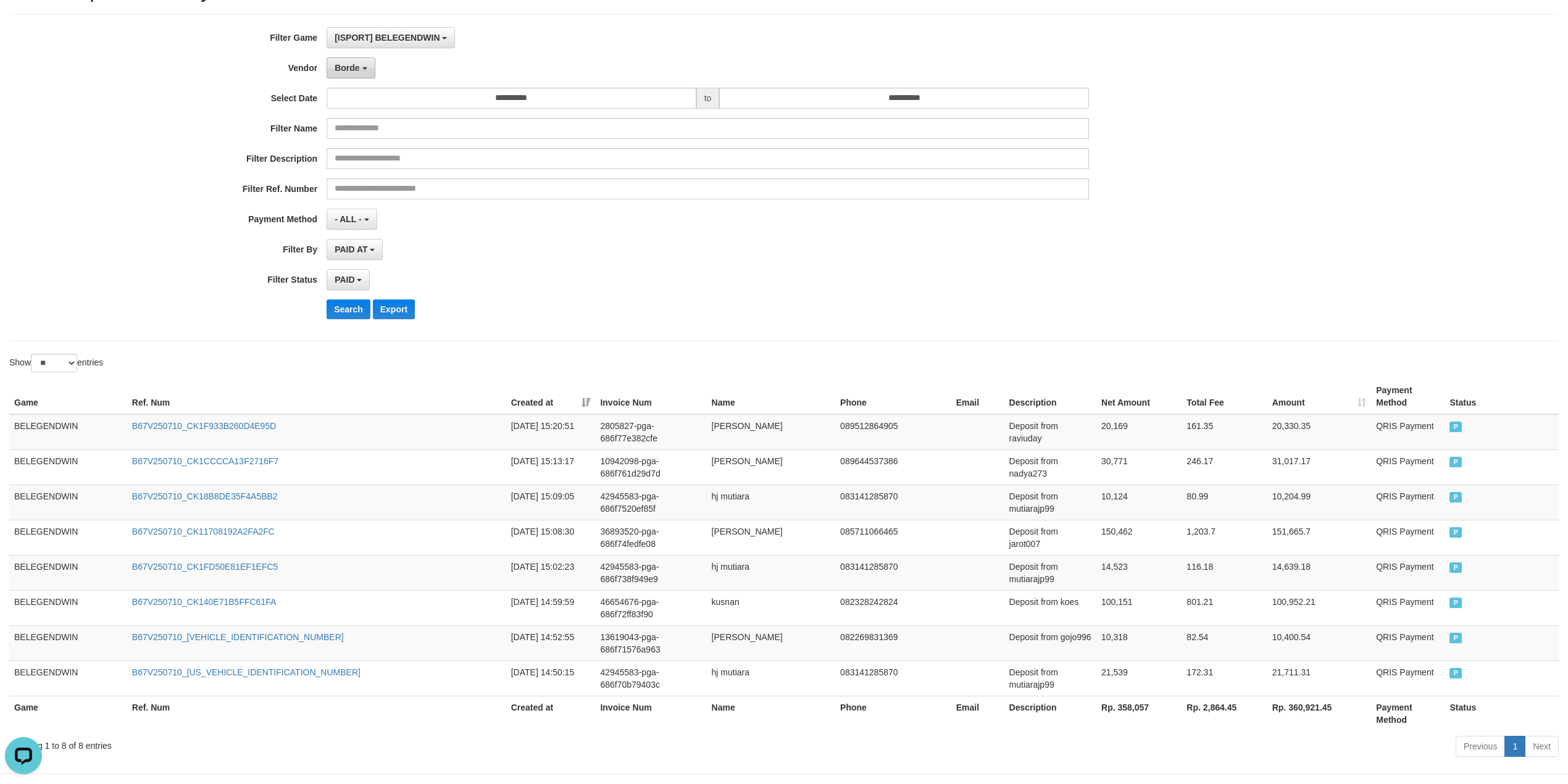 click at bounding box center [365, 69] 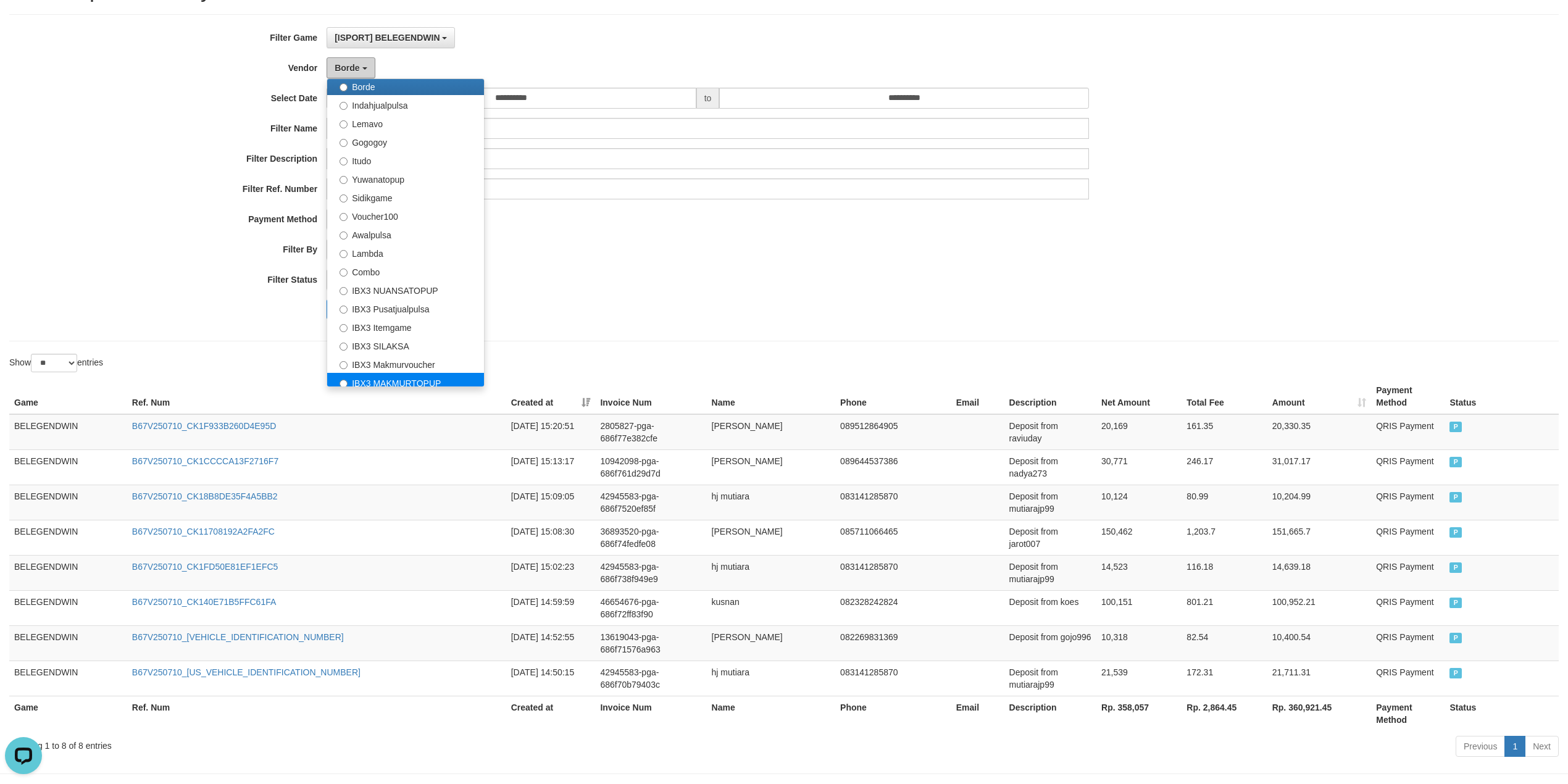 scroll, scrollTop: 425, scrollLeft: 0, axis: vertical 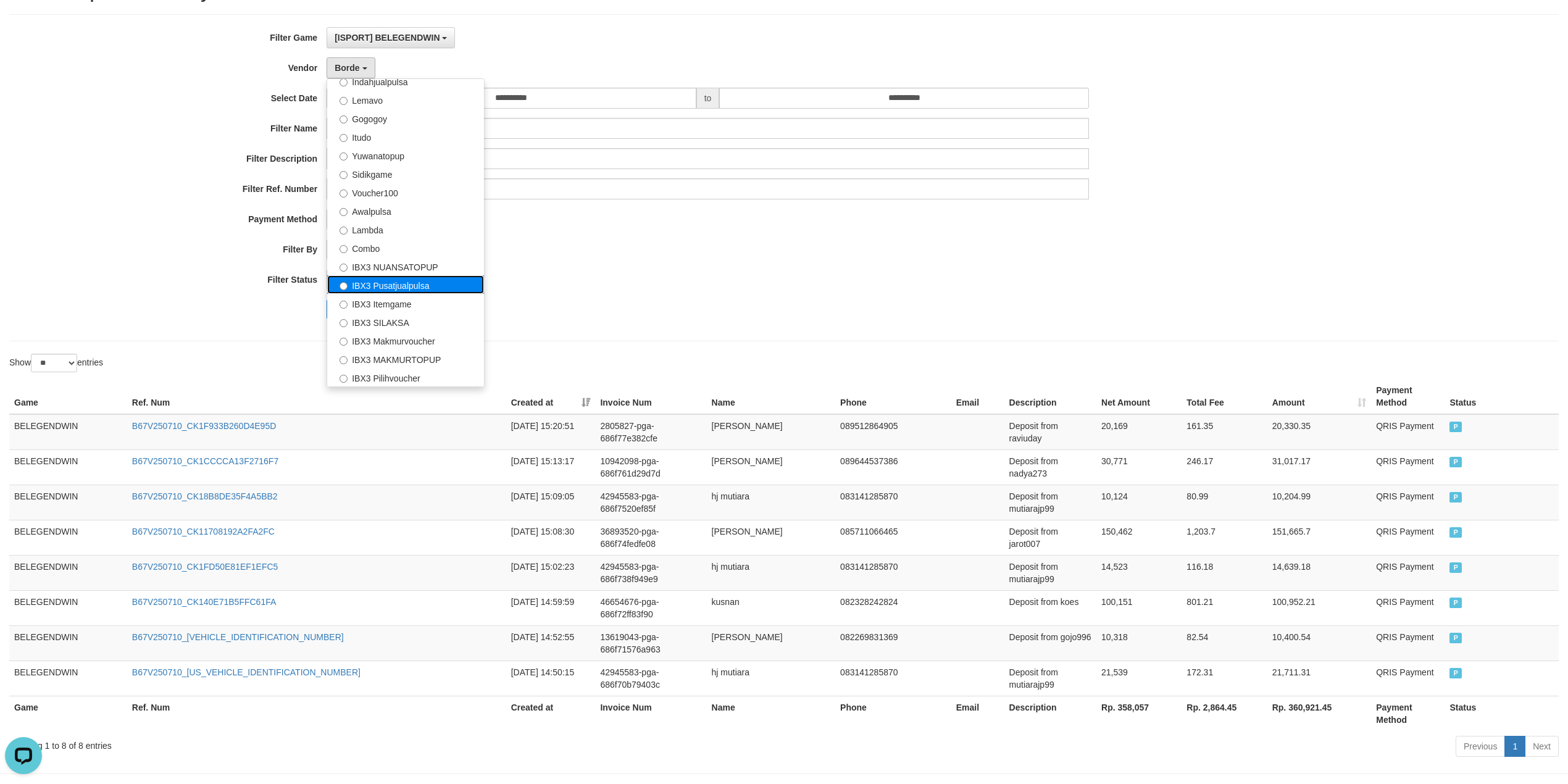 click on "IBX3 Pusatjualpulsa" at bounding box center (406, 285) 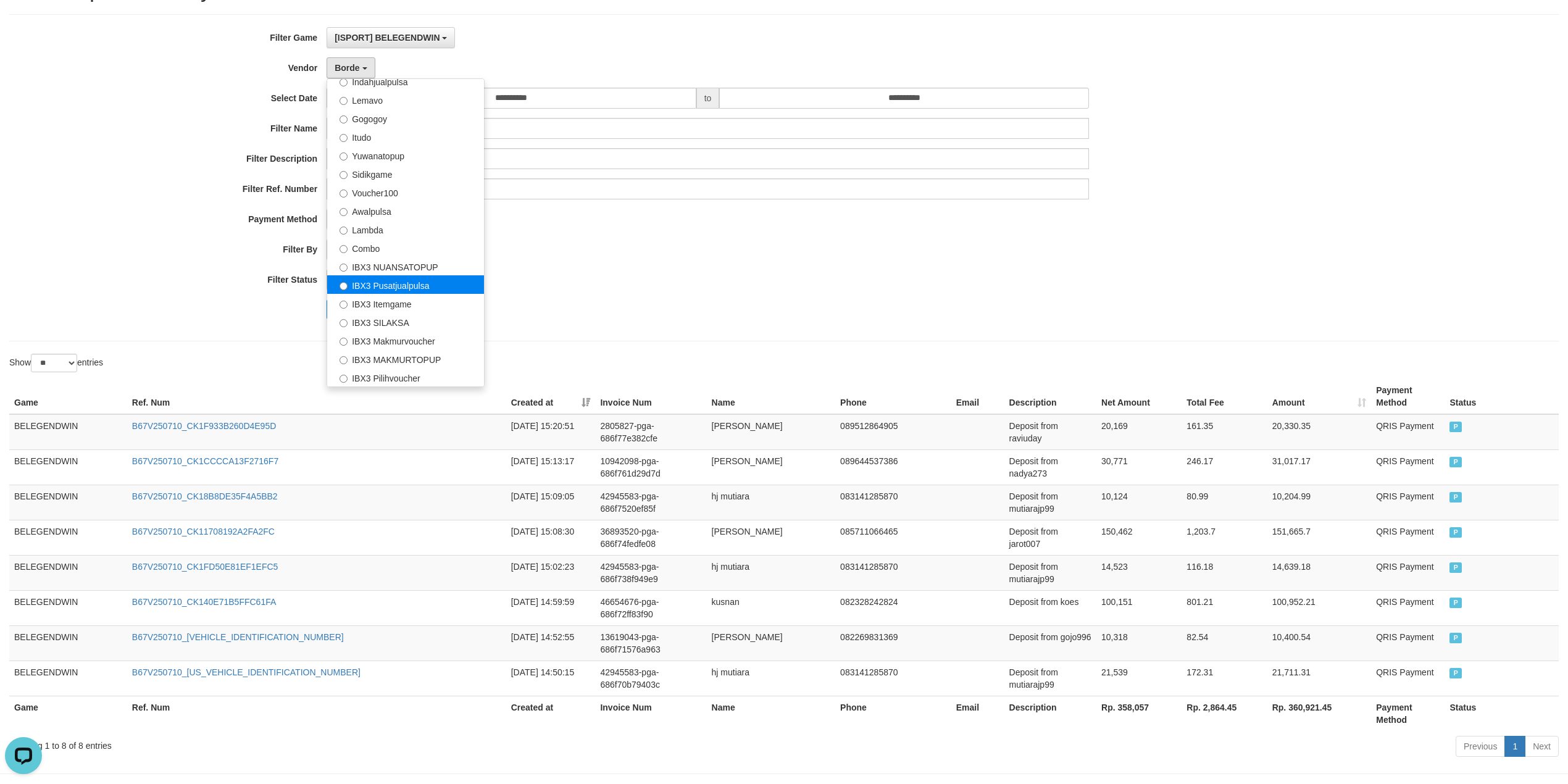 select on "**********" 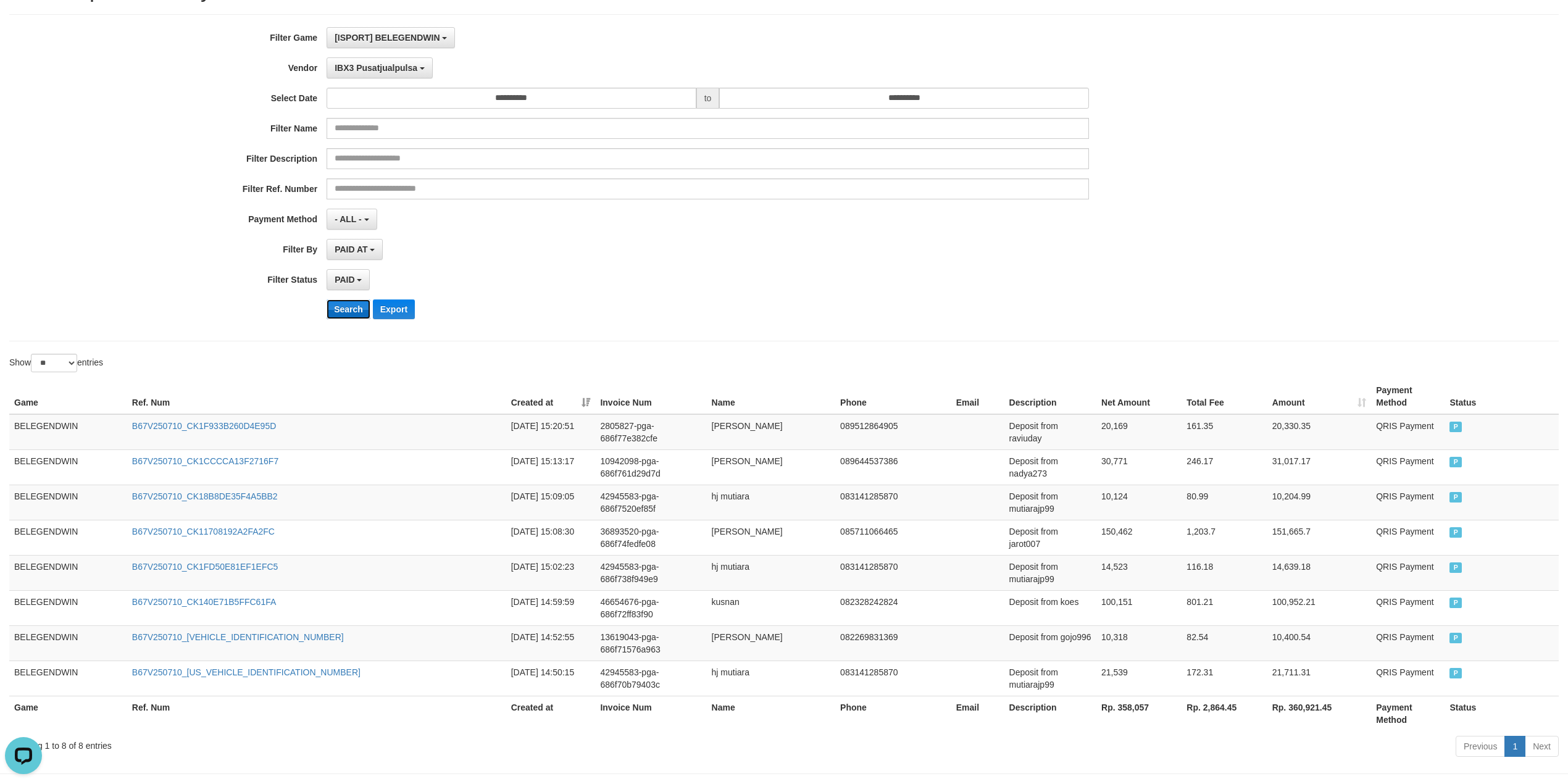 click on "Search" at bounding box center (348, 309) 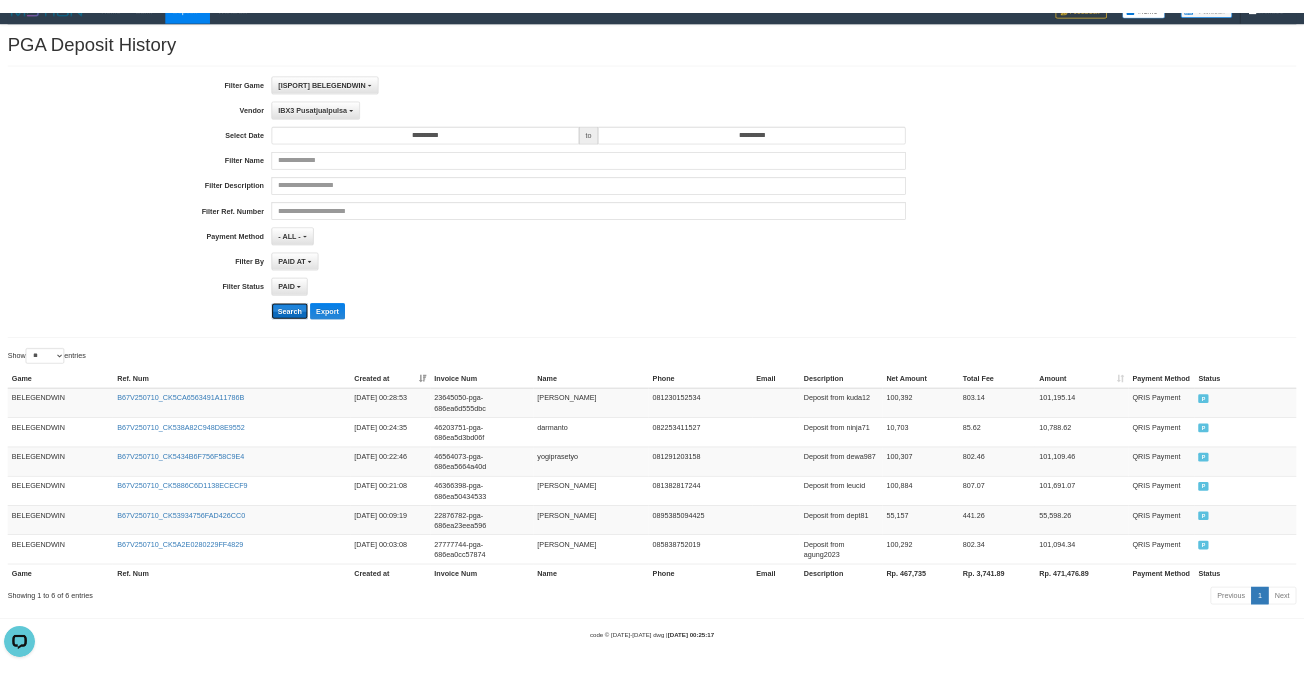 scroll, scrollTop: 34, scrollLeft: 0, axis: vertical 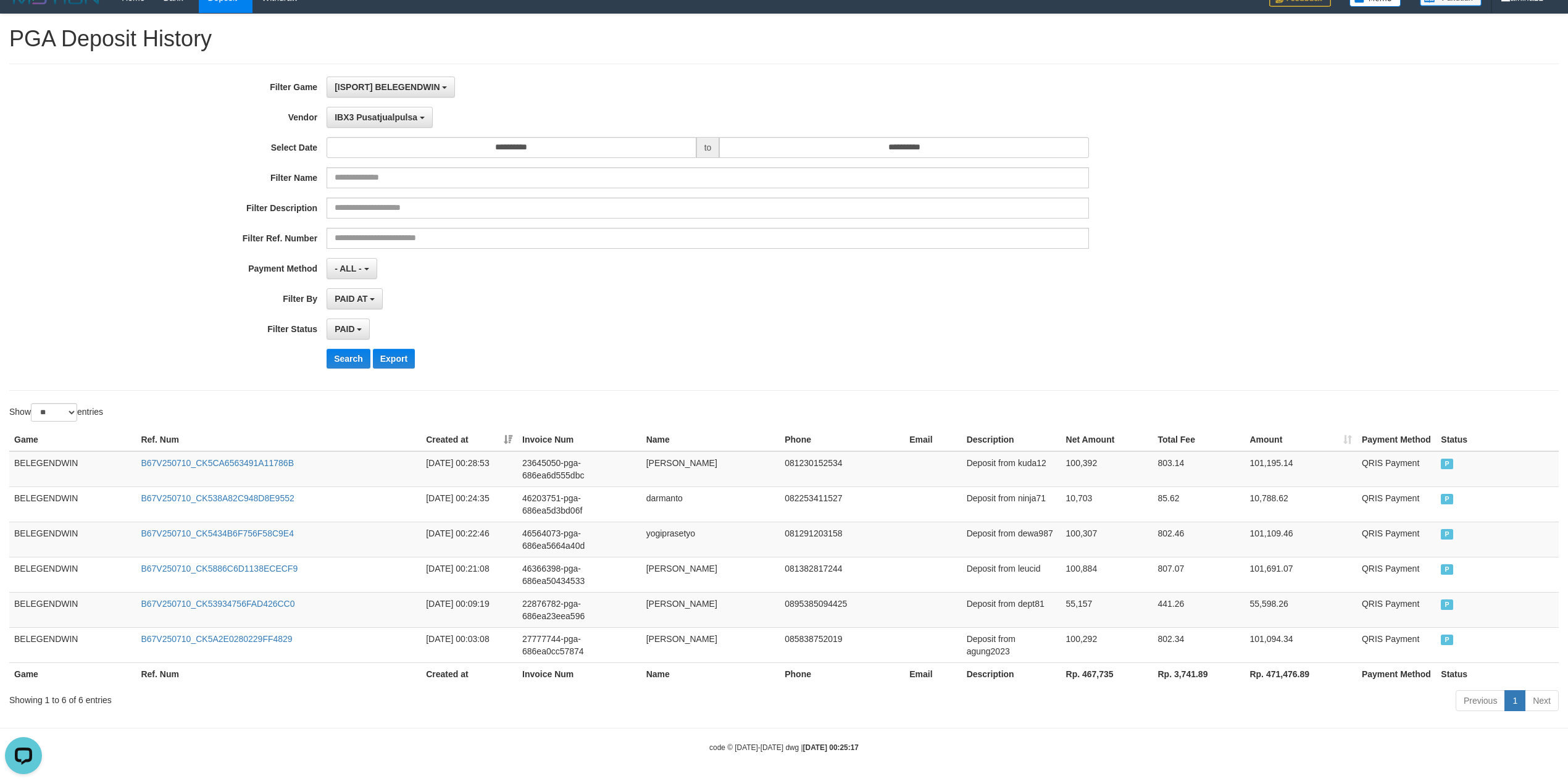 click on "**********" at bounding box center [653, 227] 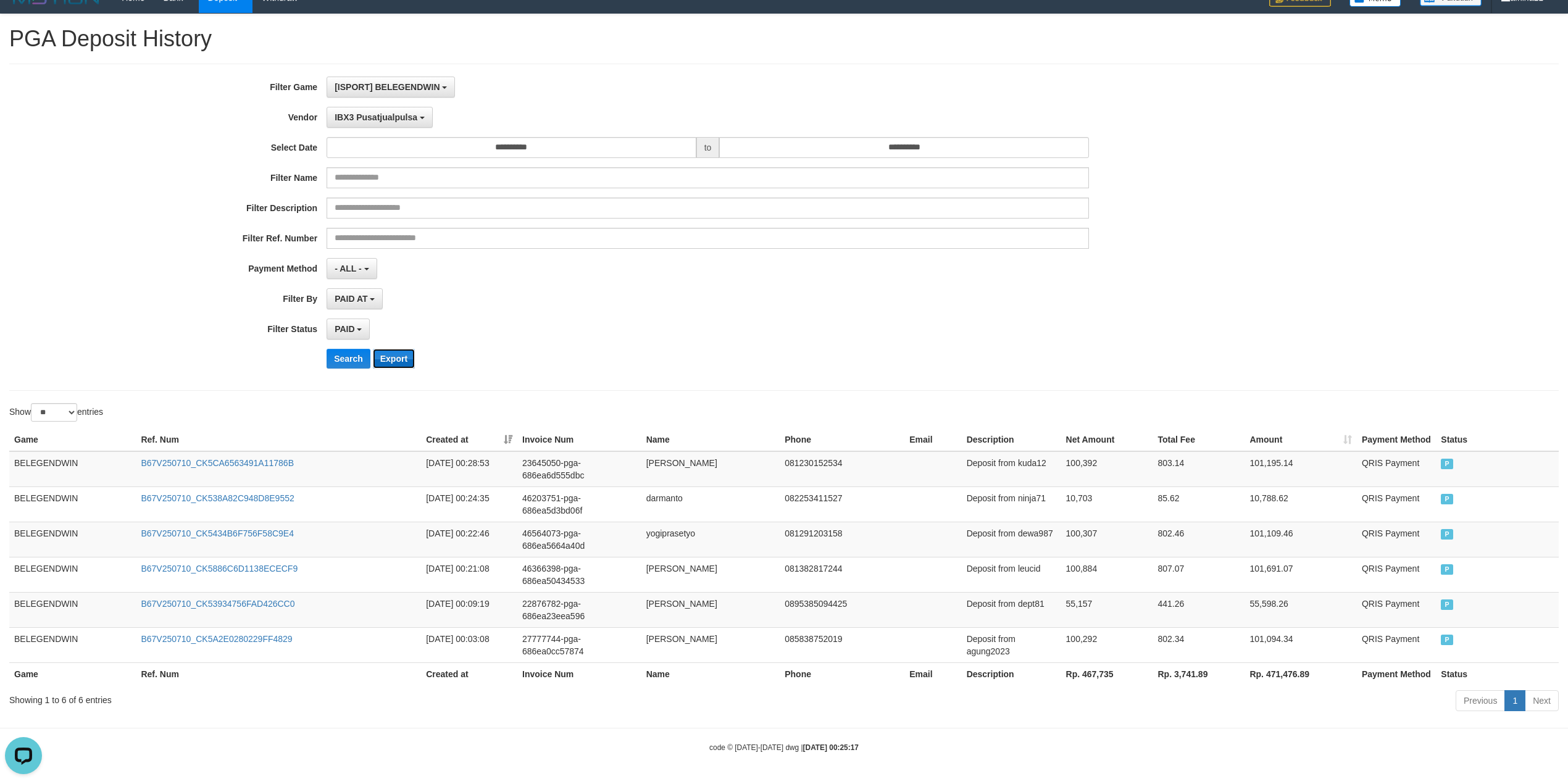 click on "Export" at bounding box center (394, 359) 